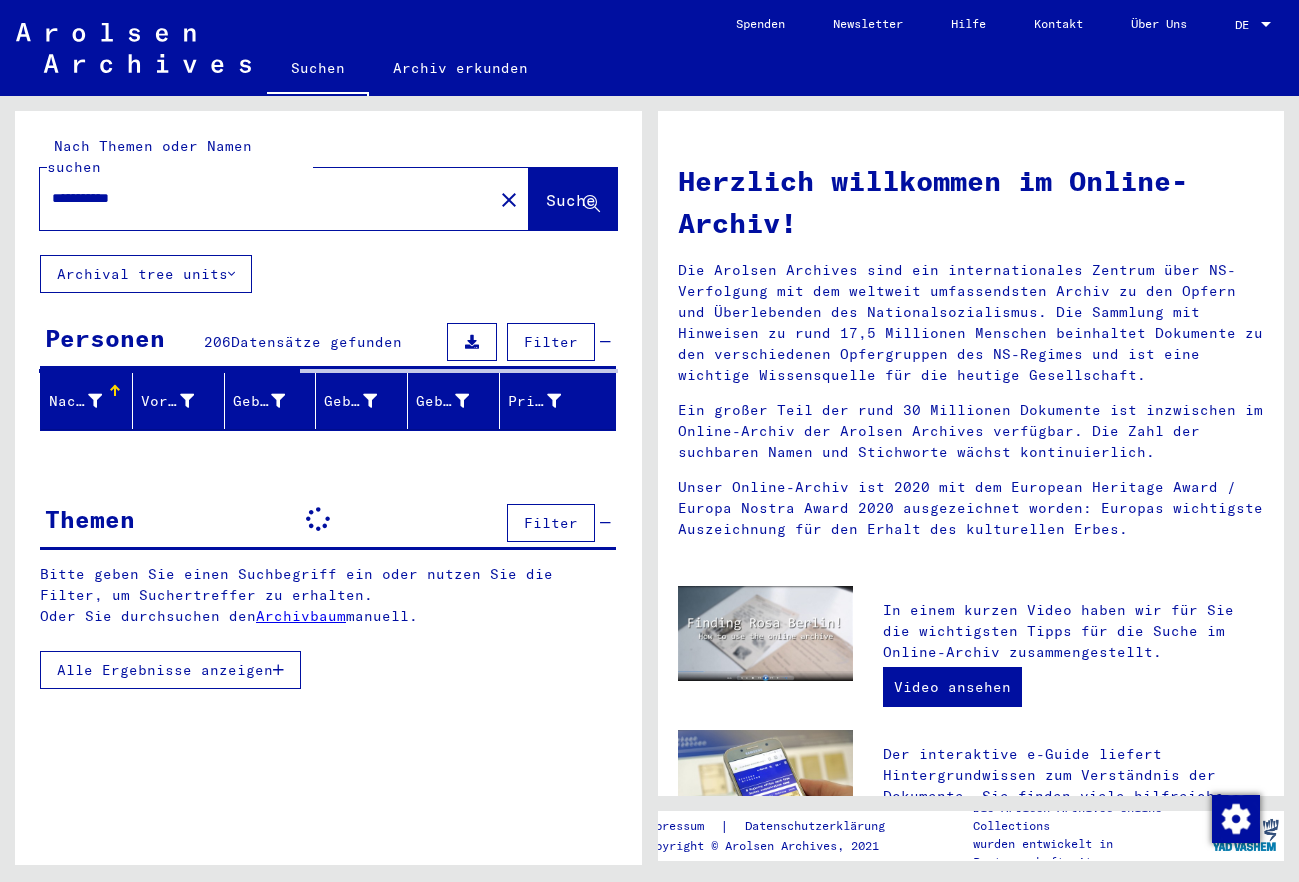 scroll, scrollTop: 0, scrollLeft: 0, axis: both 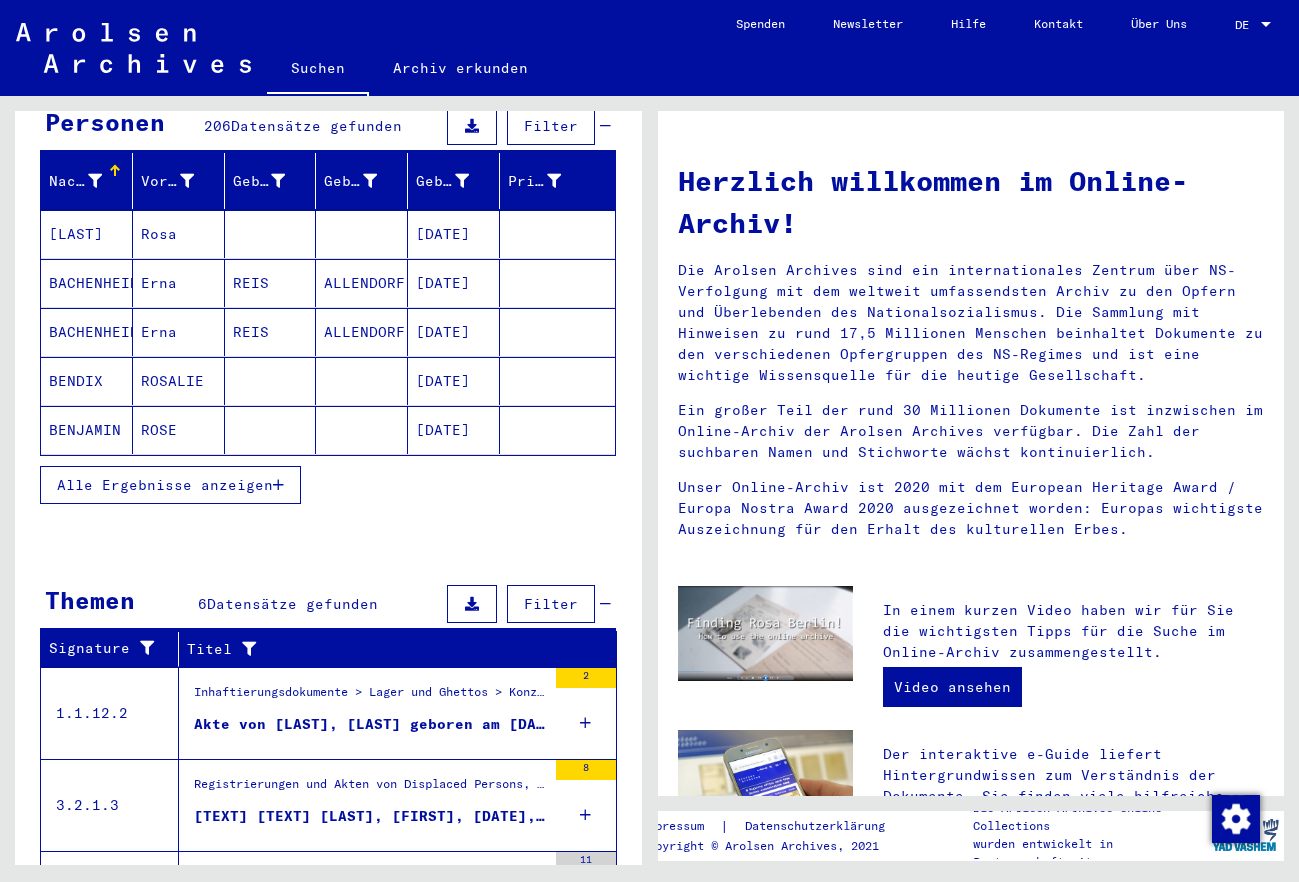 click on "Alle Ergebnisse anzeigen" at bounding box center [165, 485] 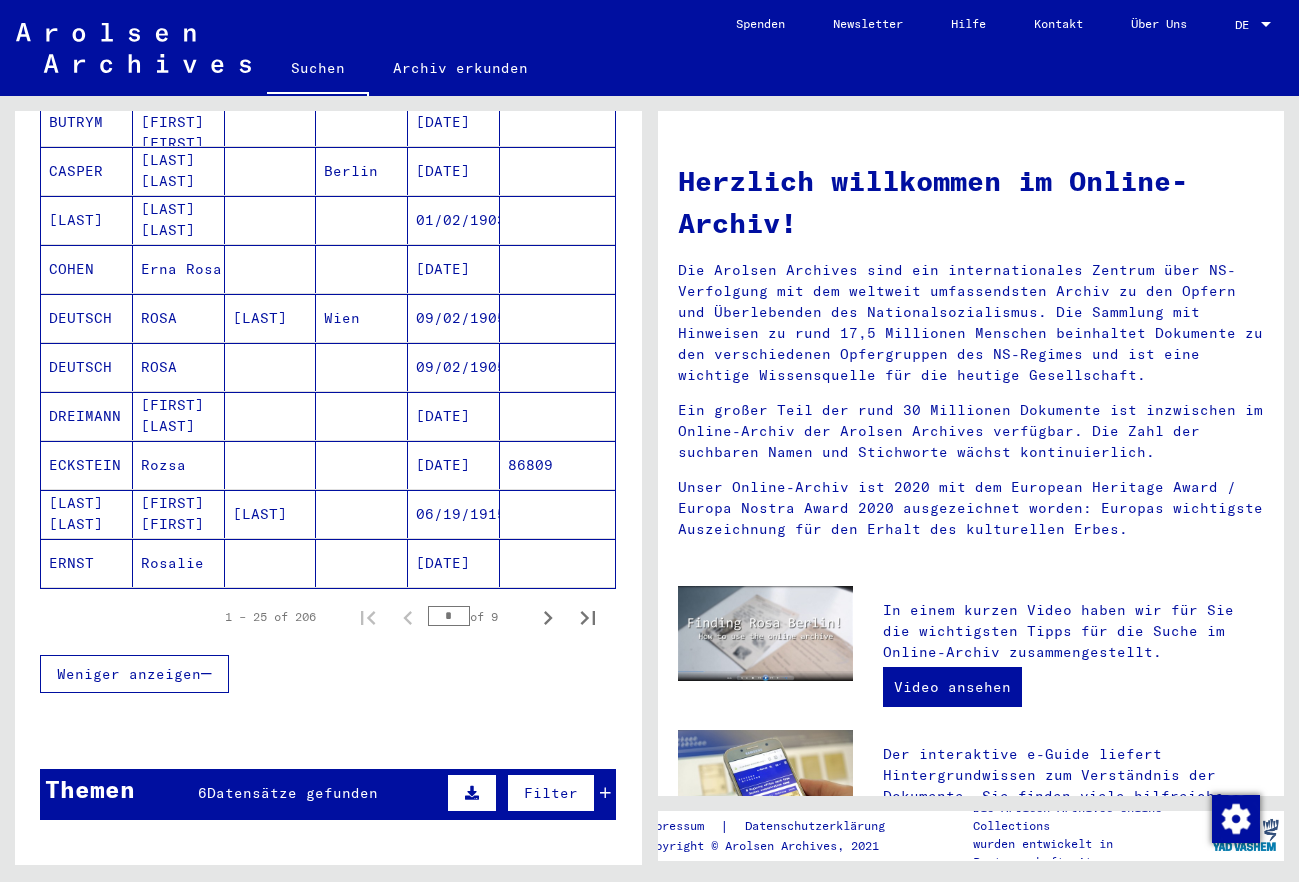 scroll, scrollTop: 1188, scrollLeft: 0, axis: vertical 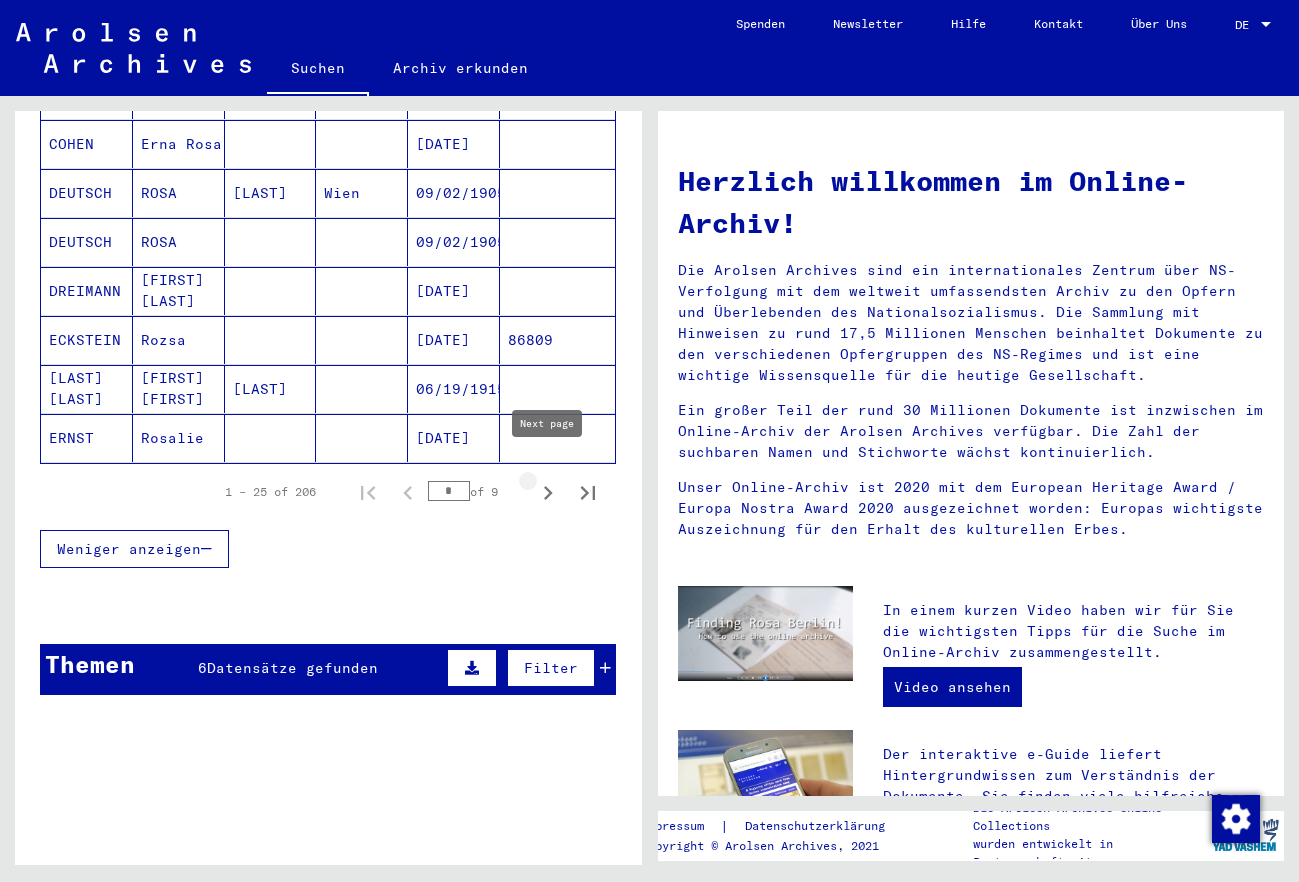 click 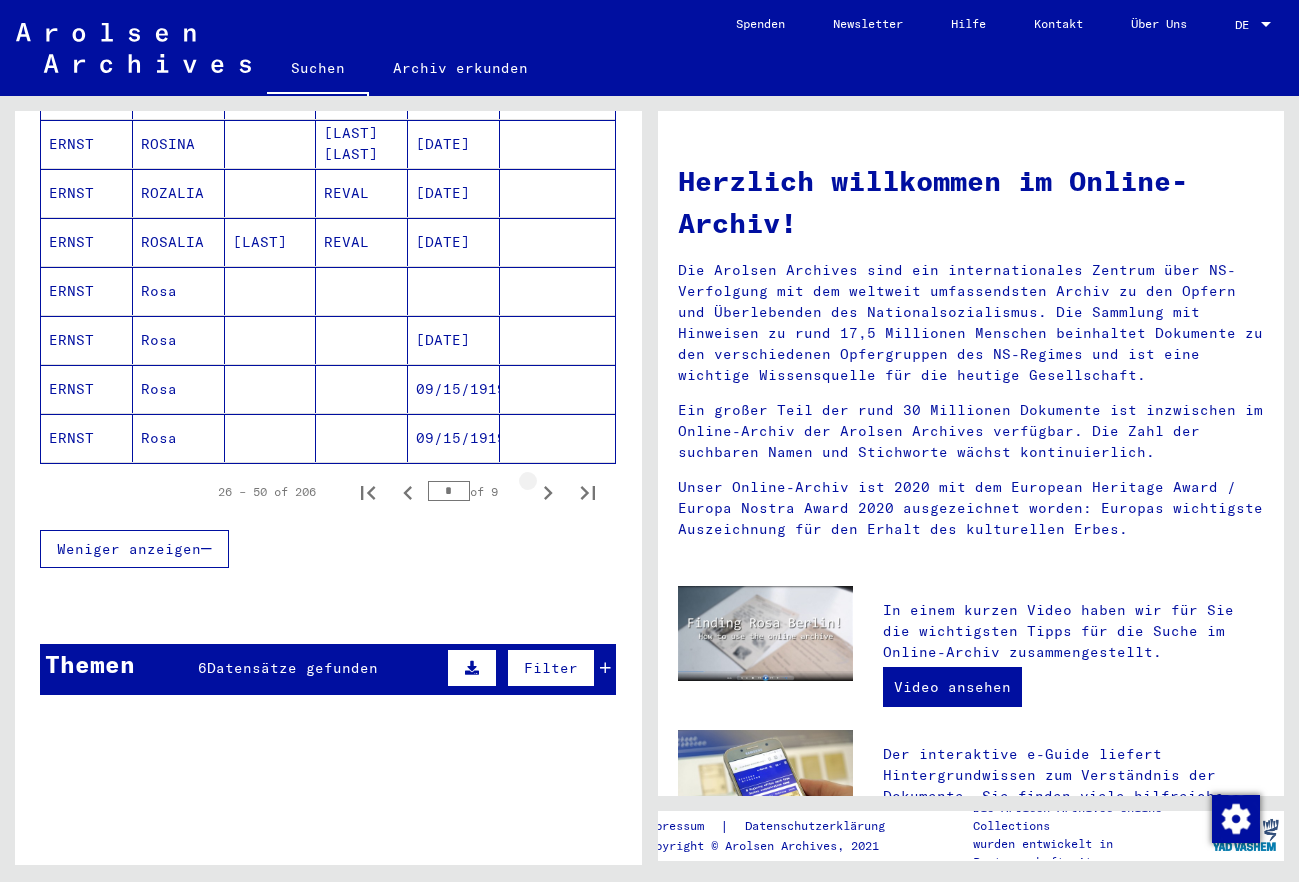 click 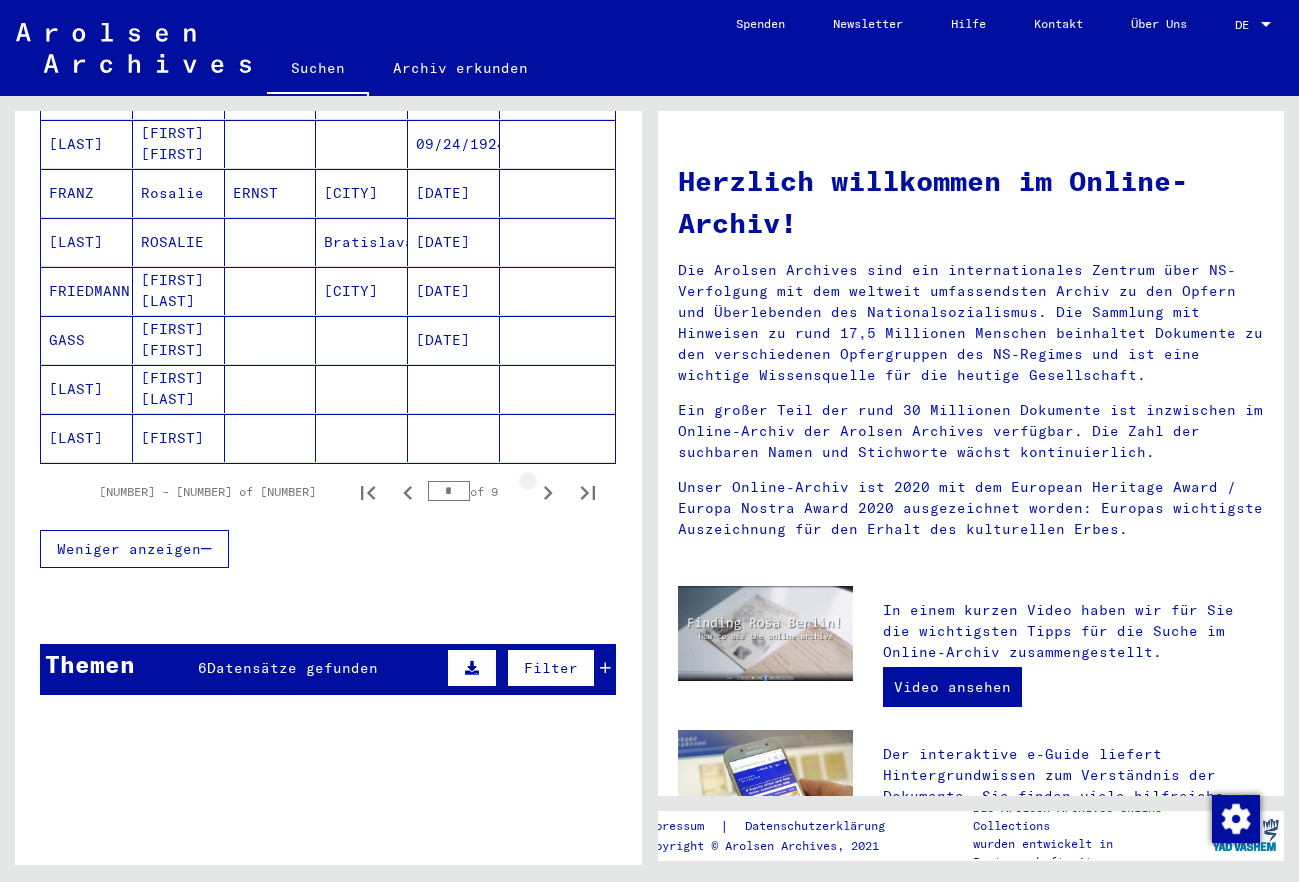 click 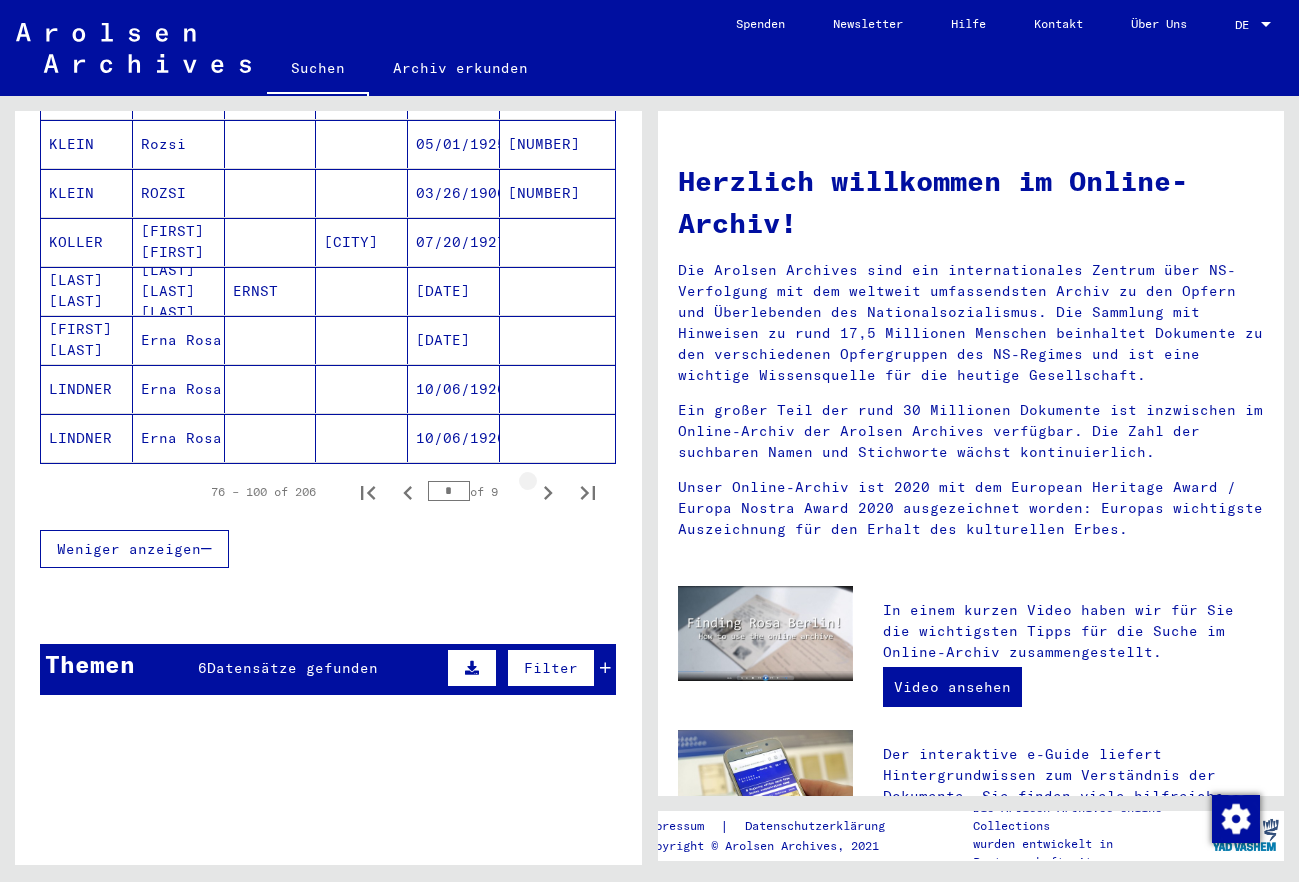 click 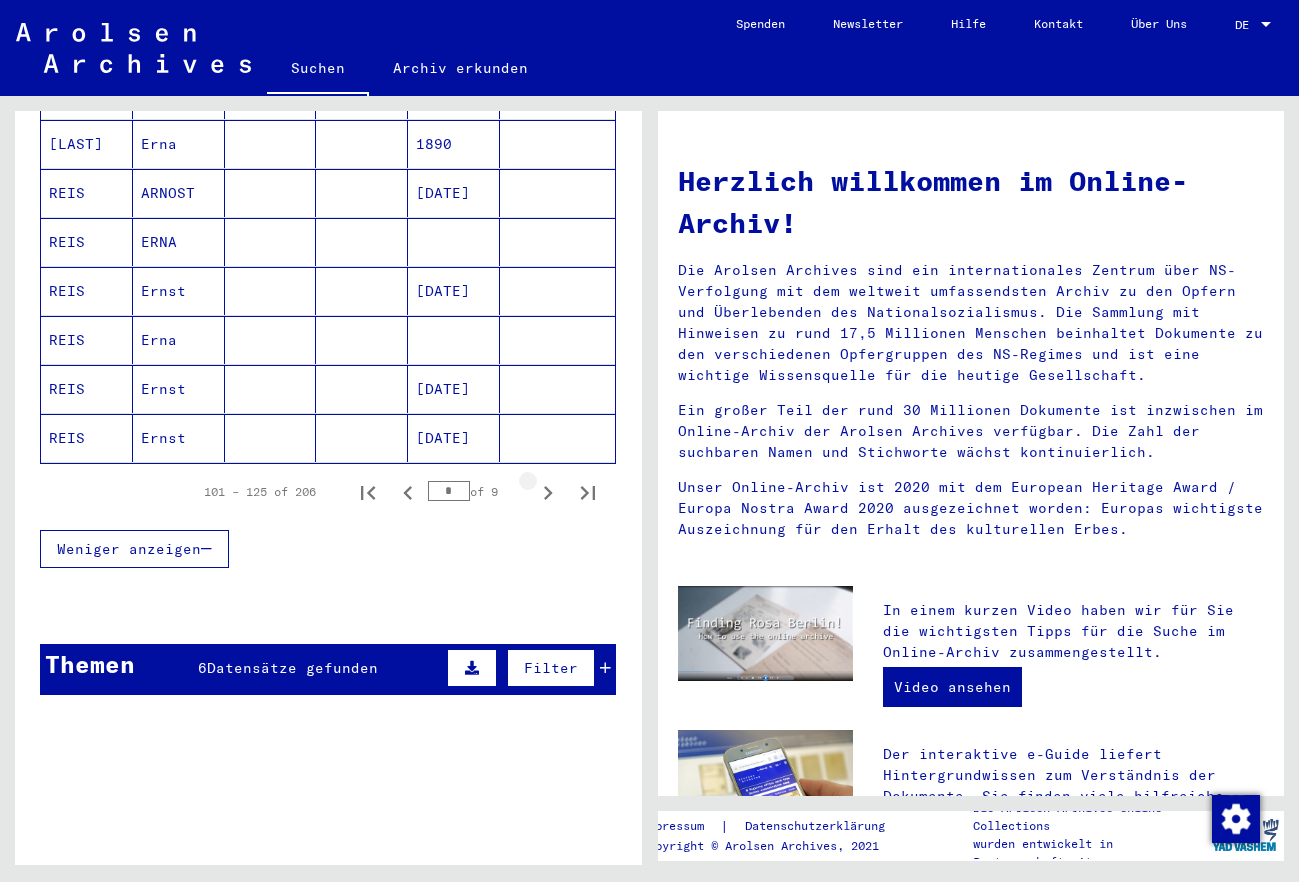 click 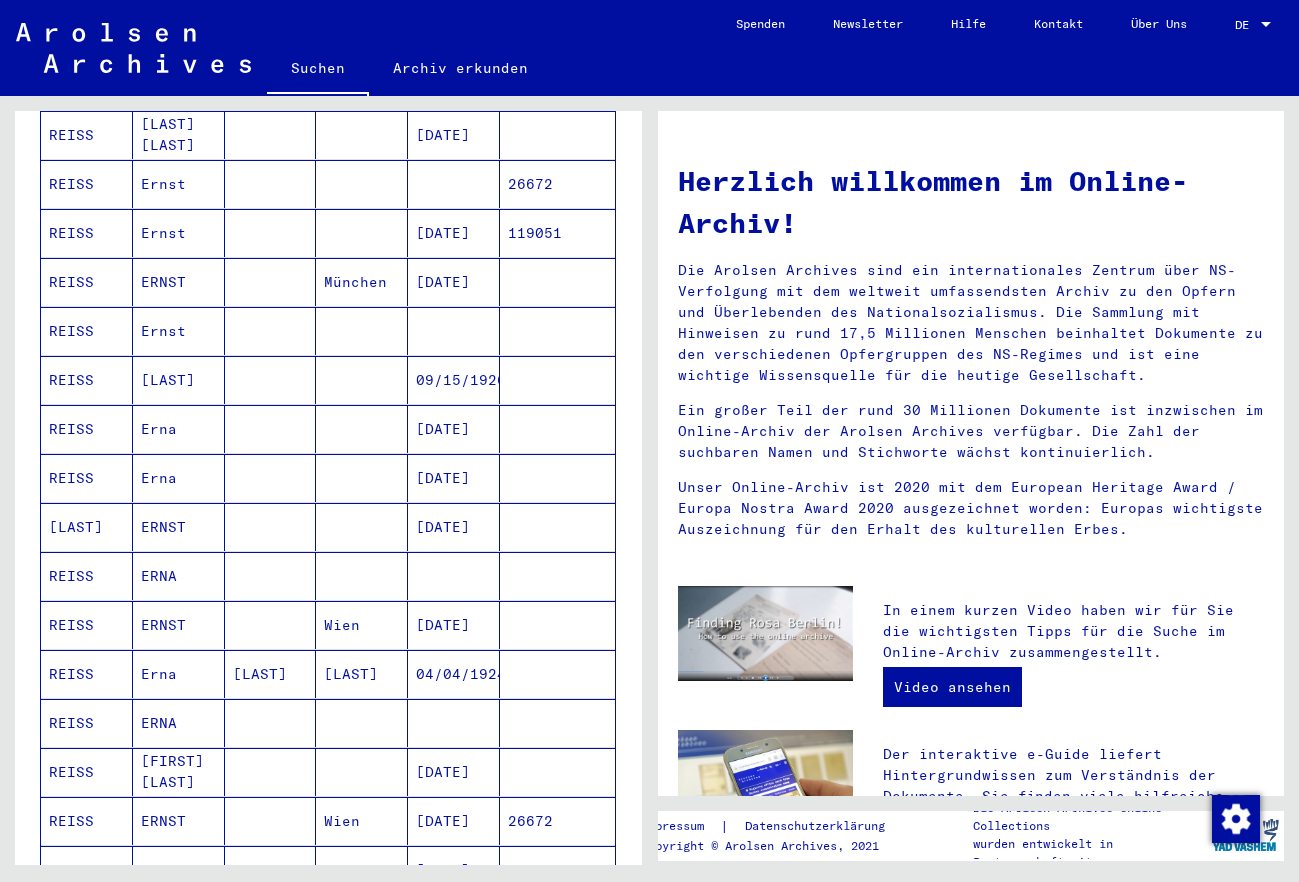 scroll, scrollTop: 1080, scrollLeft: 0, axis: vertical 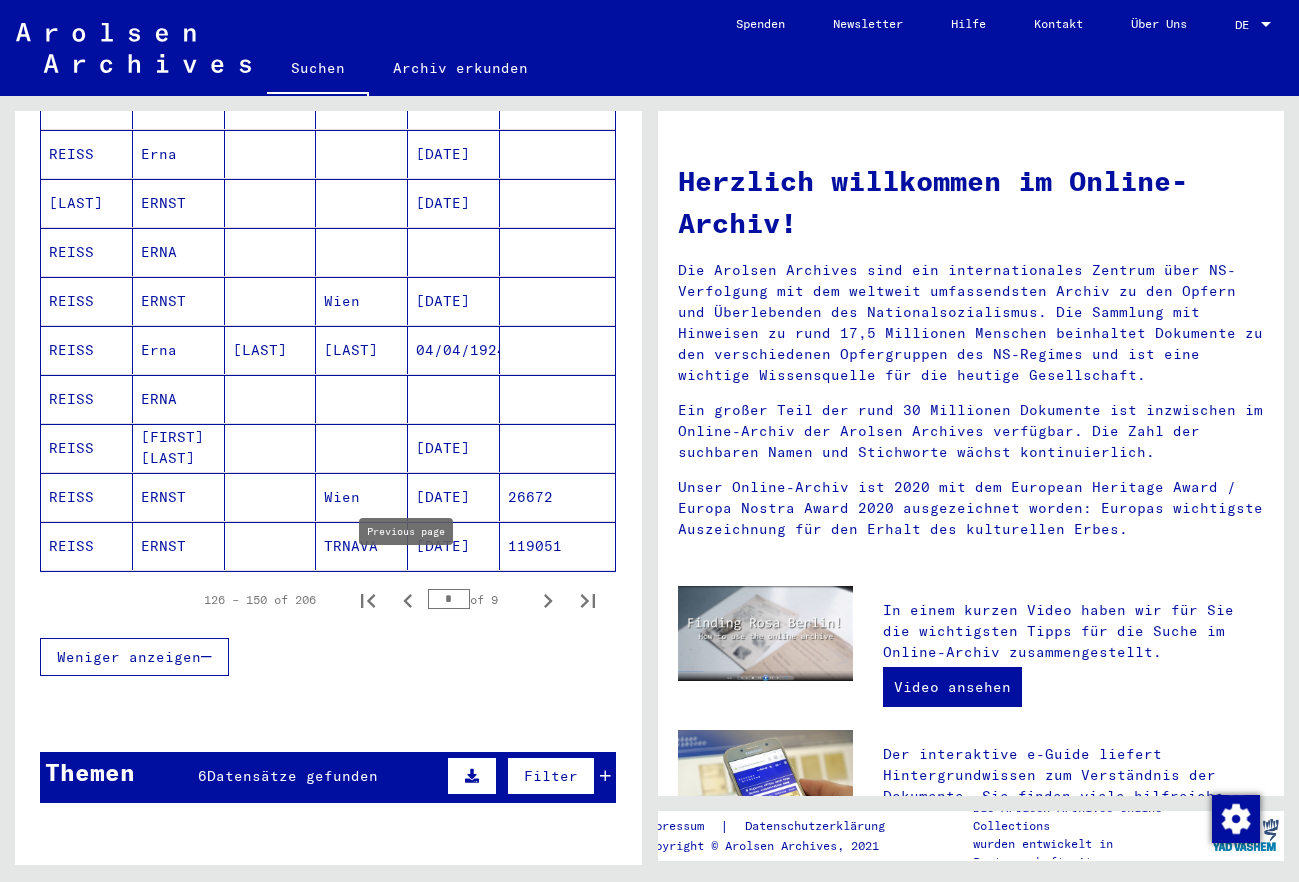 click 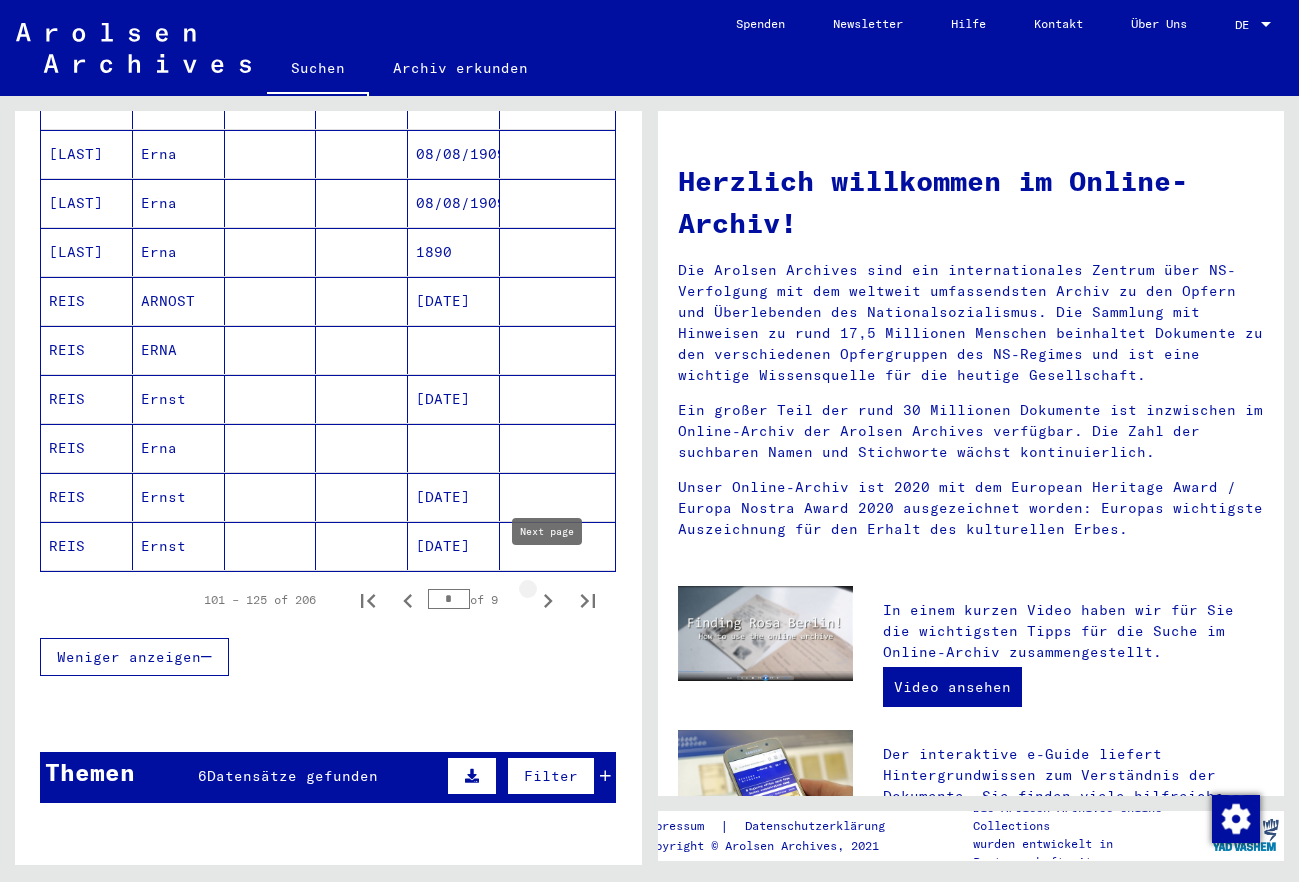 click 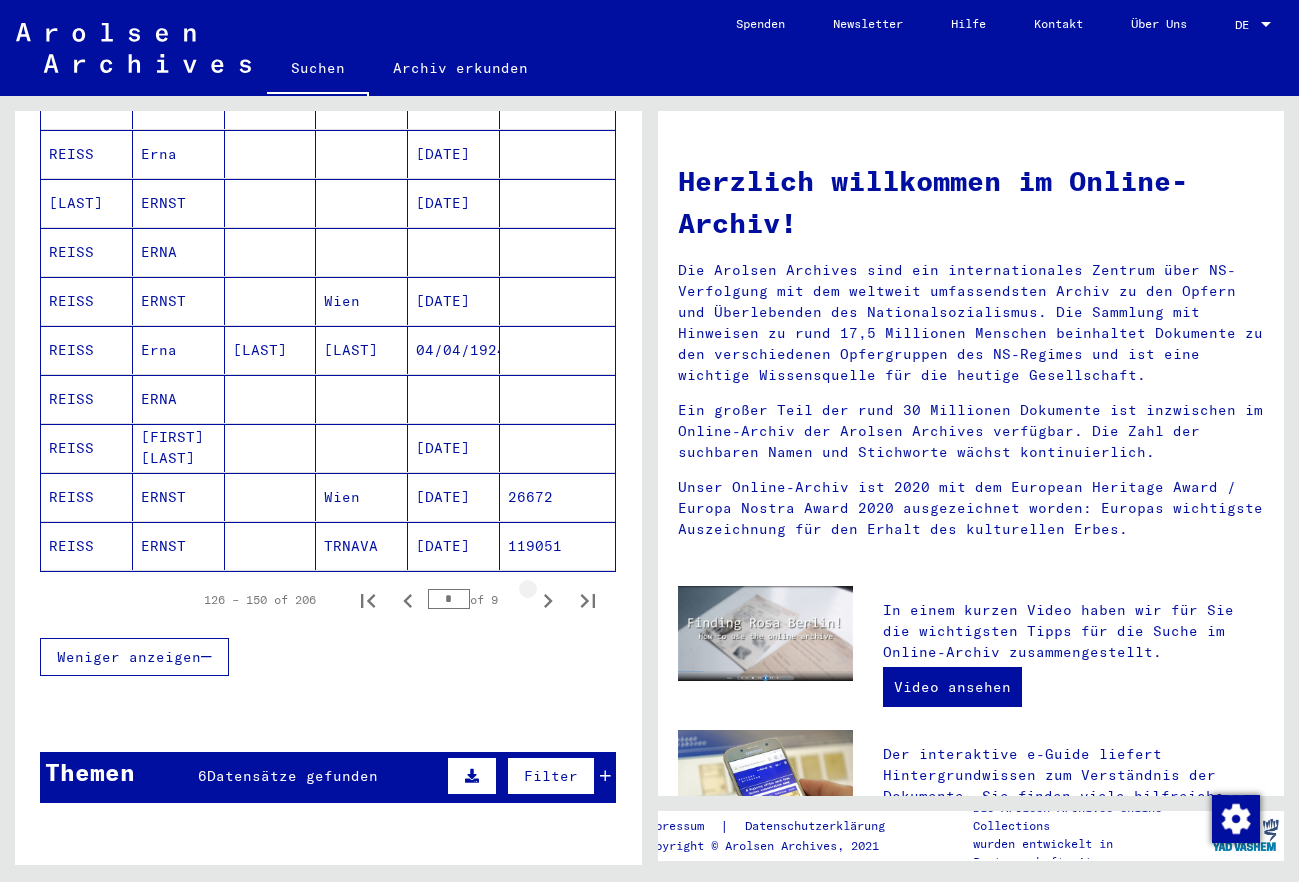 click 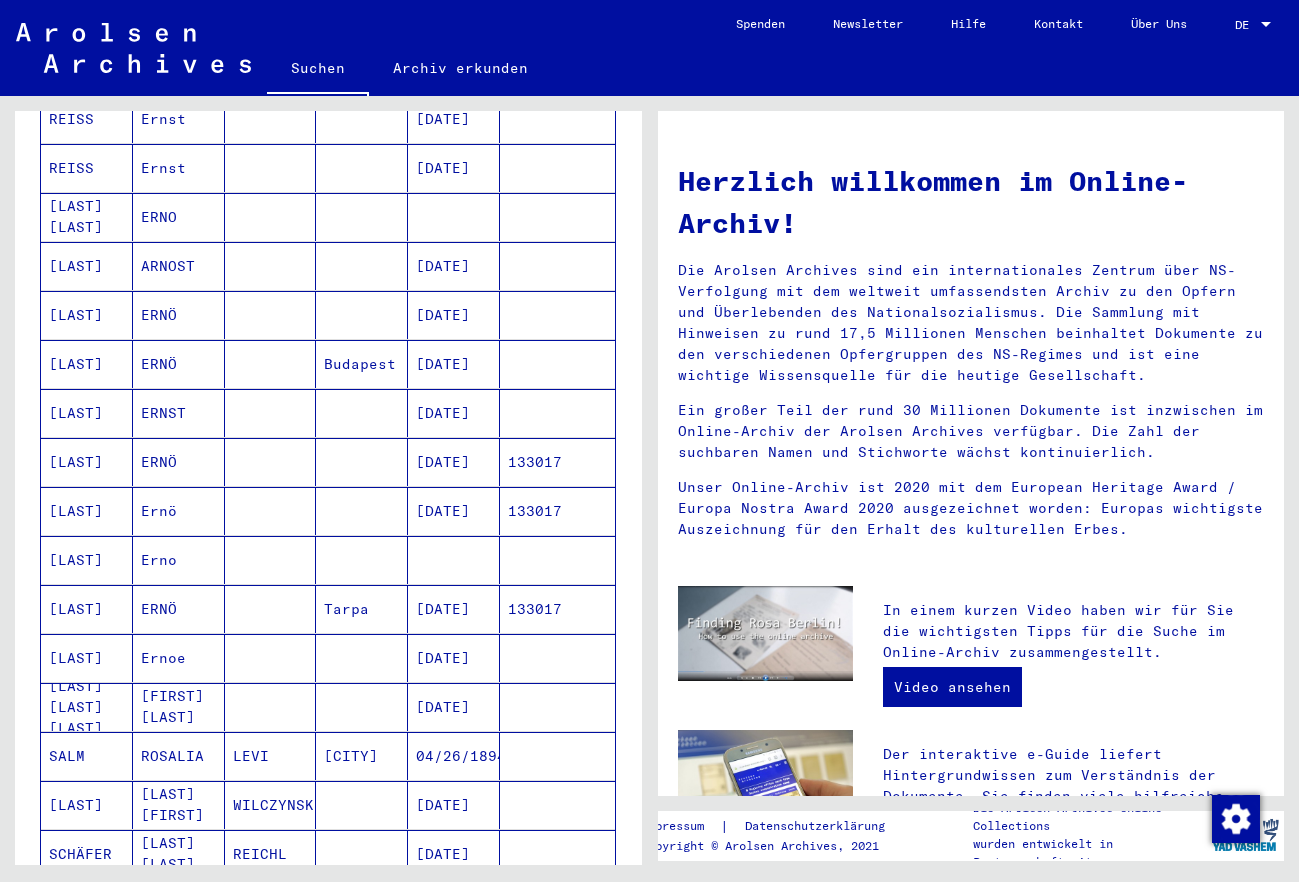scroll, scrollTop: 324, scrollLeft: 0, axis: vertical 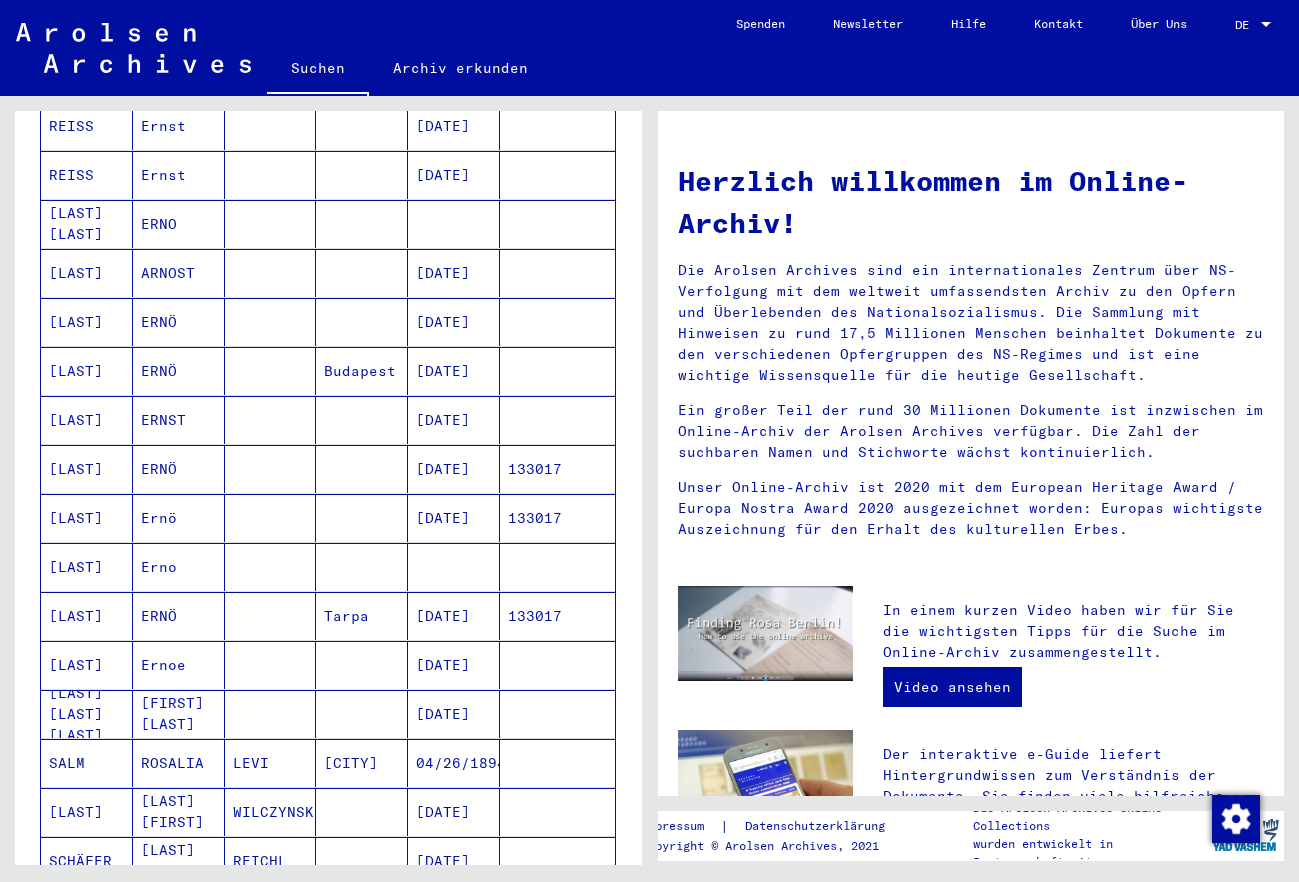 click on "[DATE]" at bounding box center [454, 224] 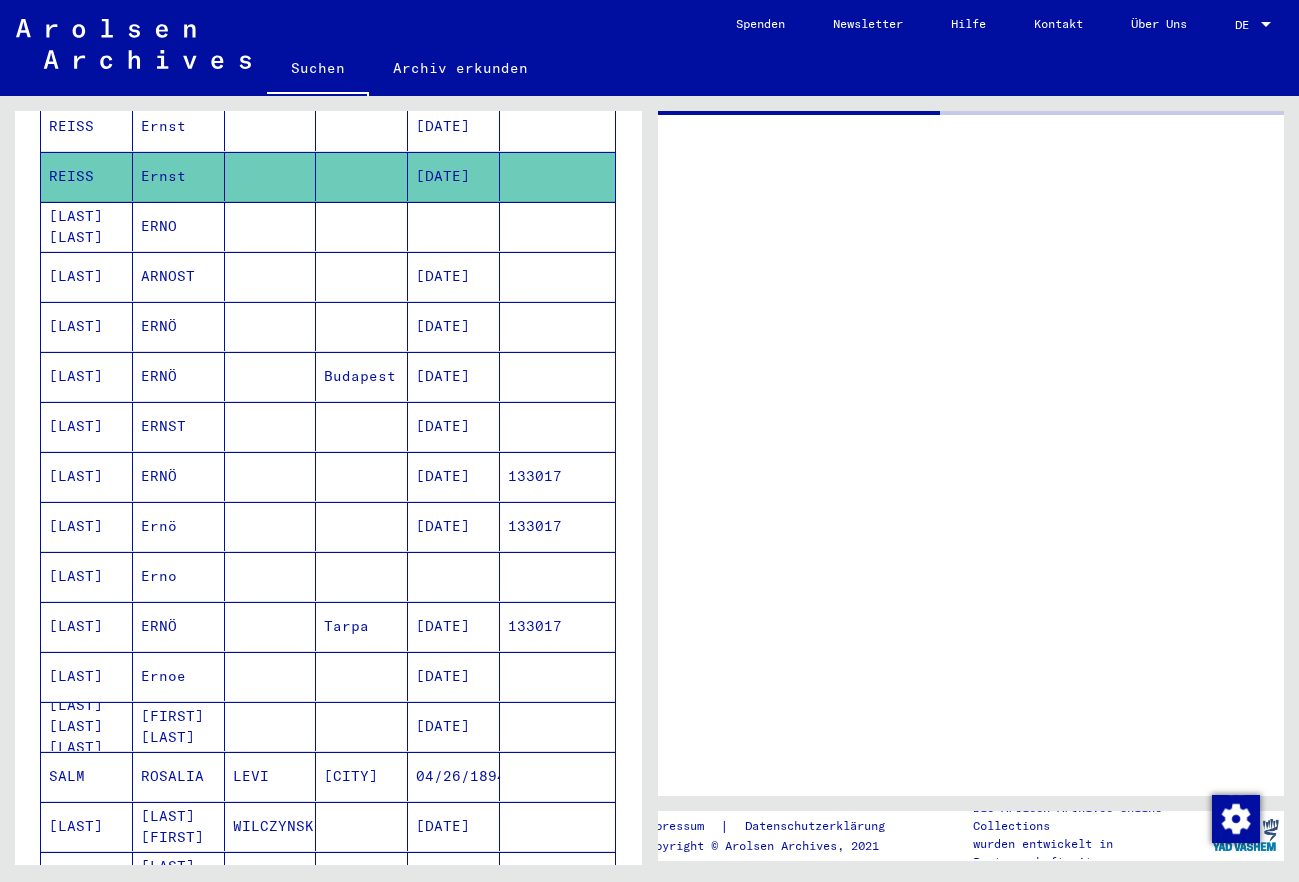 scroll, scrollTop: 325, scrollLeft: 0, axis: vertical 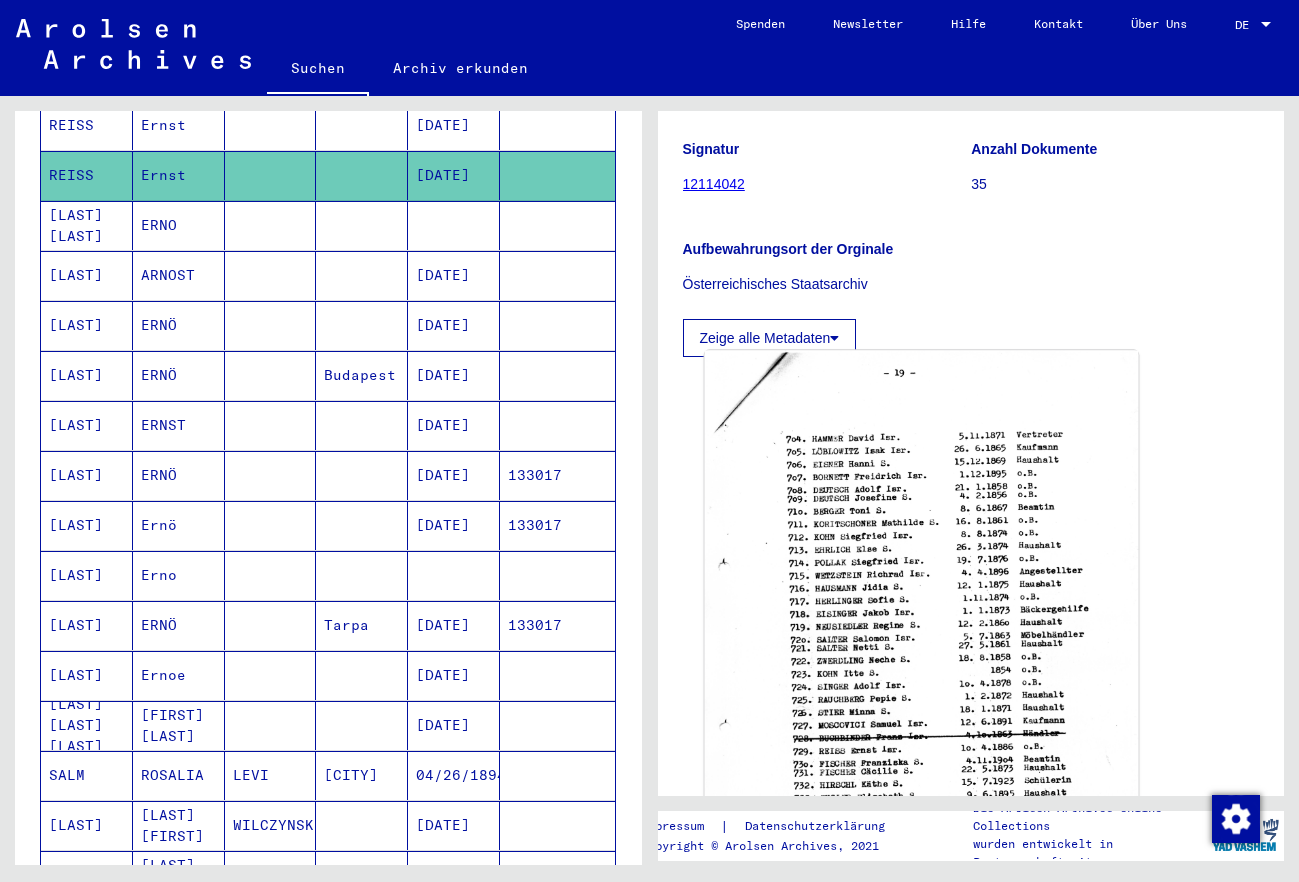 click 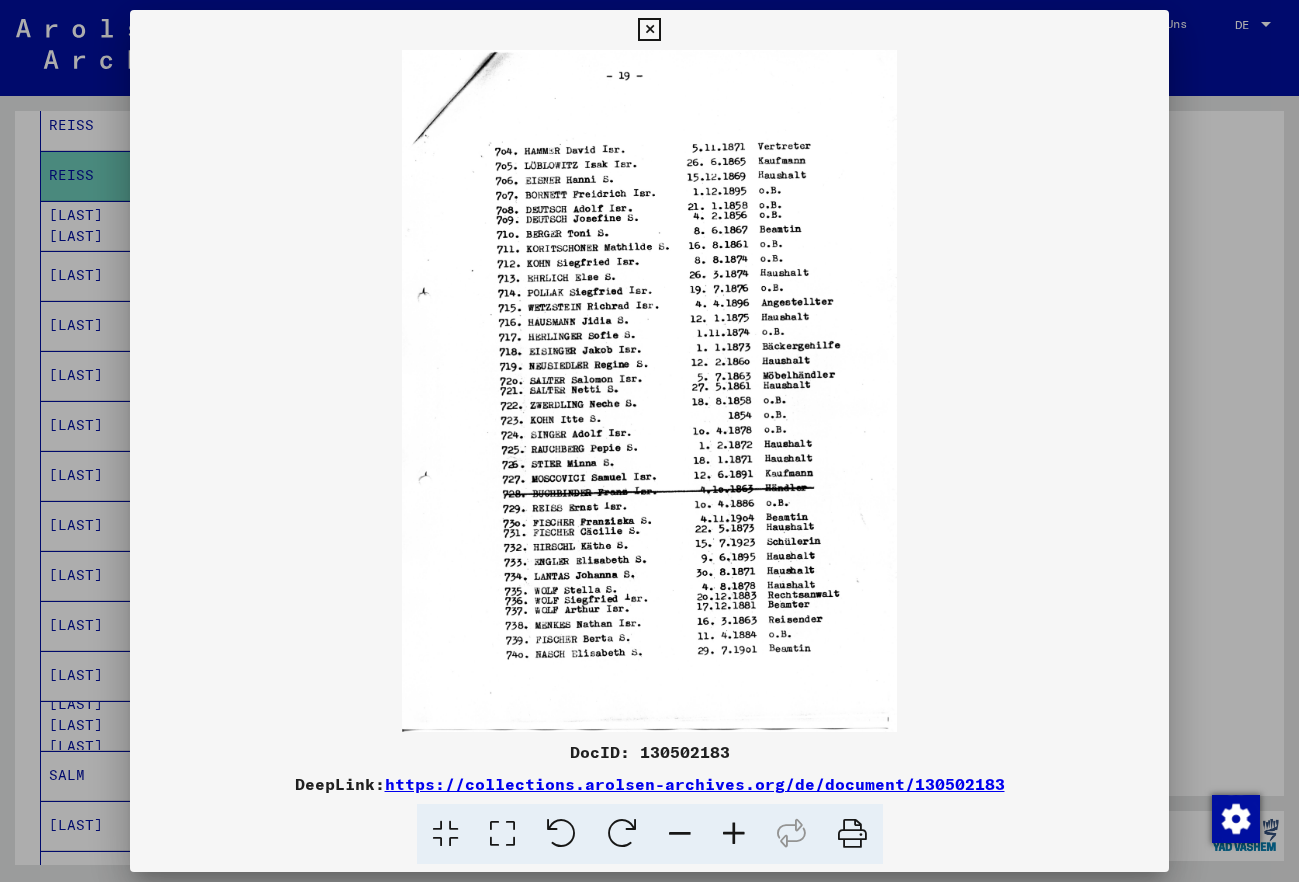 click at bounding box center [734, 834] 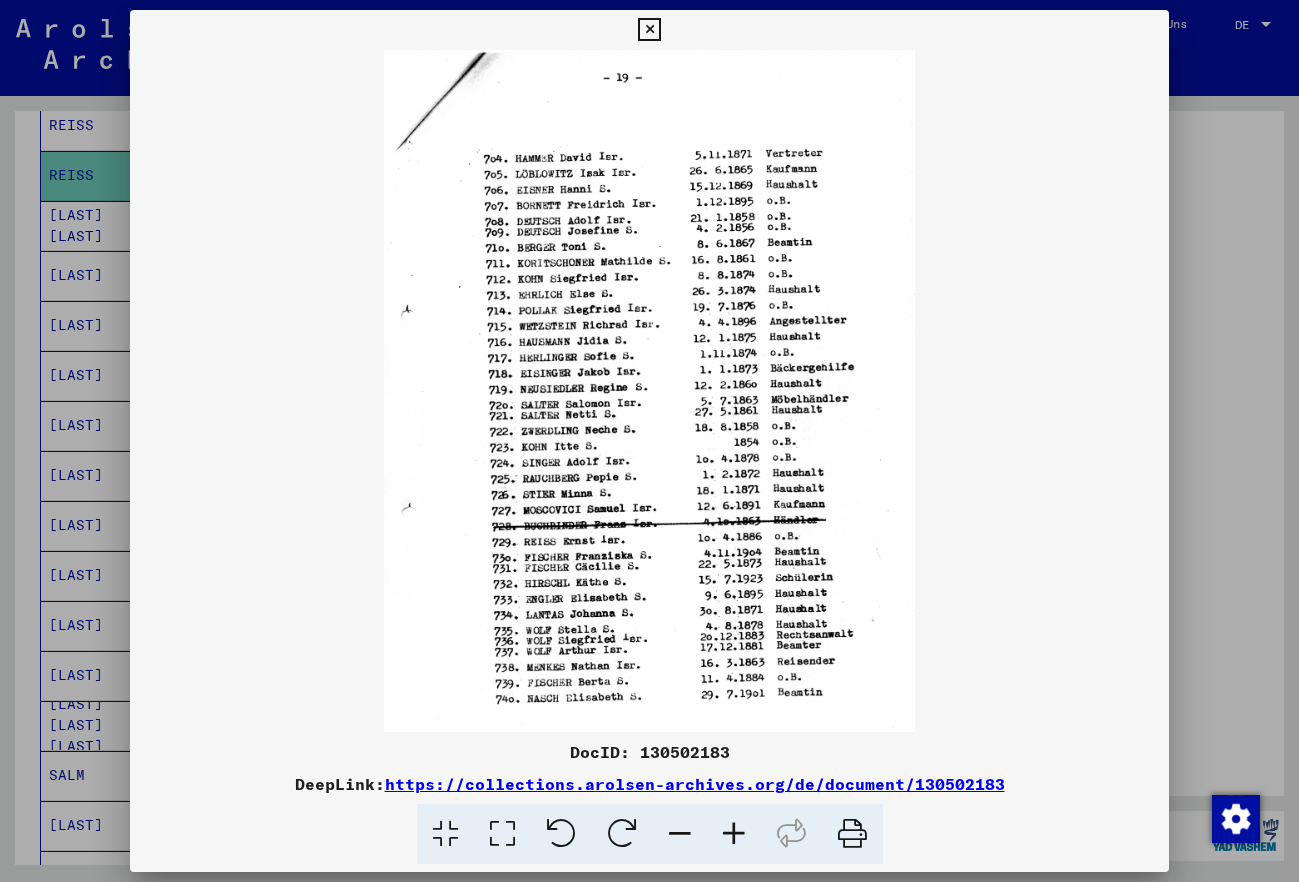 click at bounding box center (734, 834) 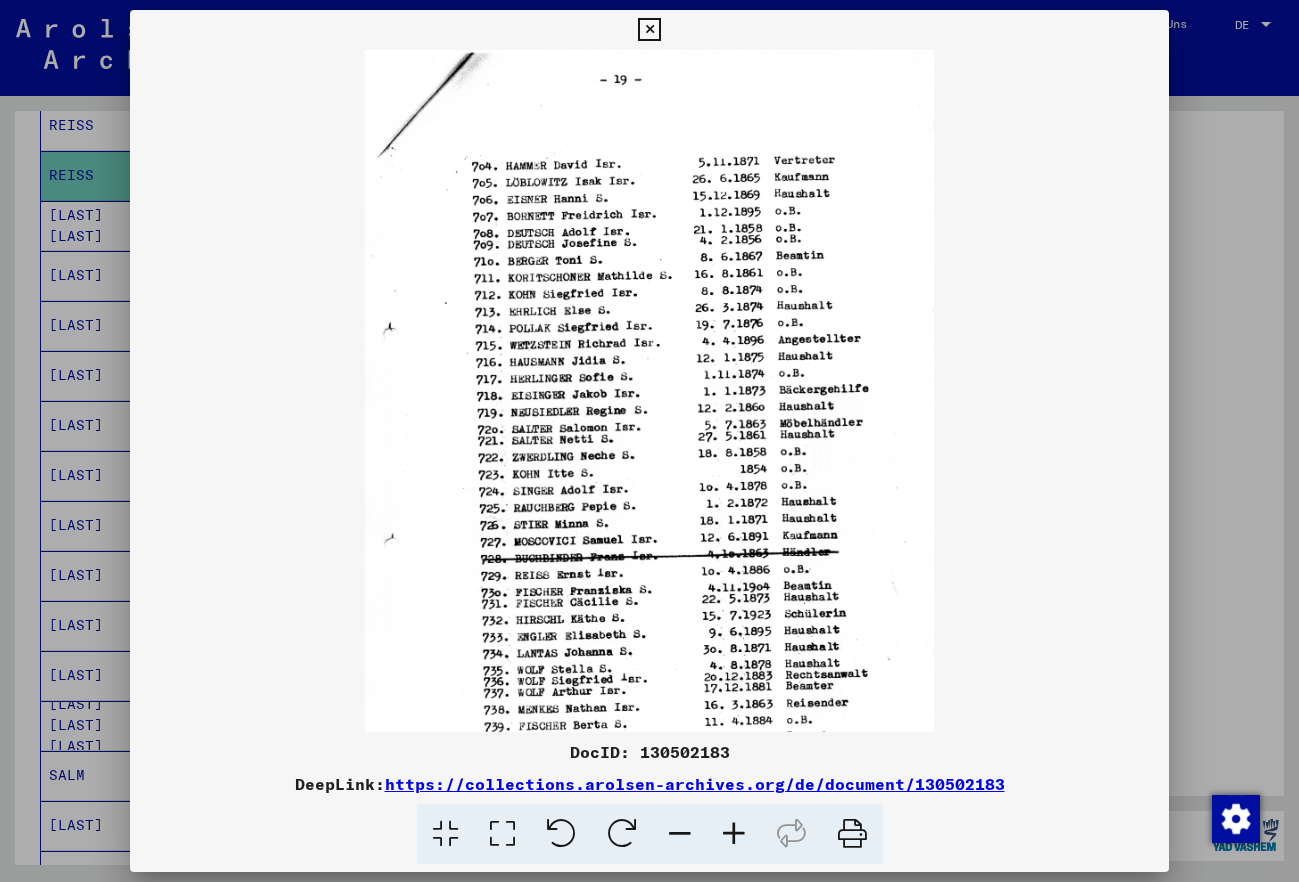 click at bounding box center [734, 834] 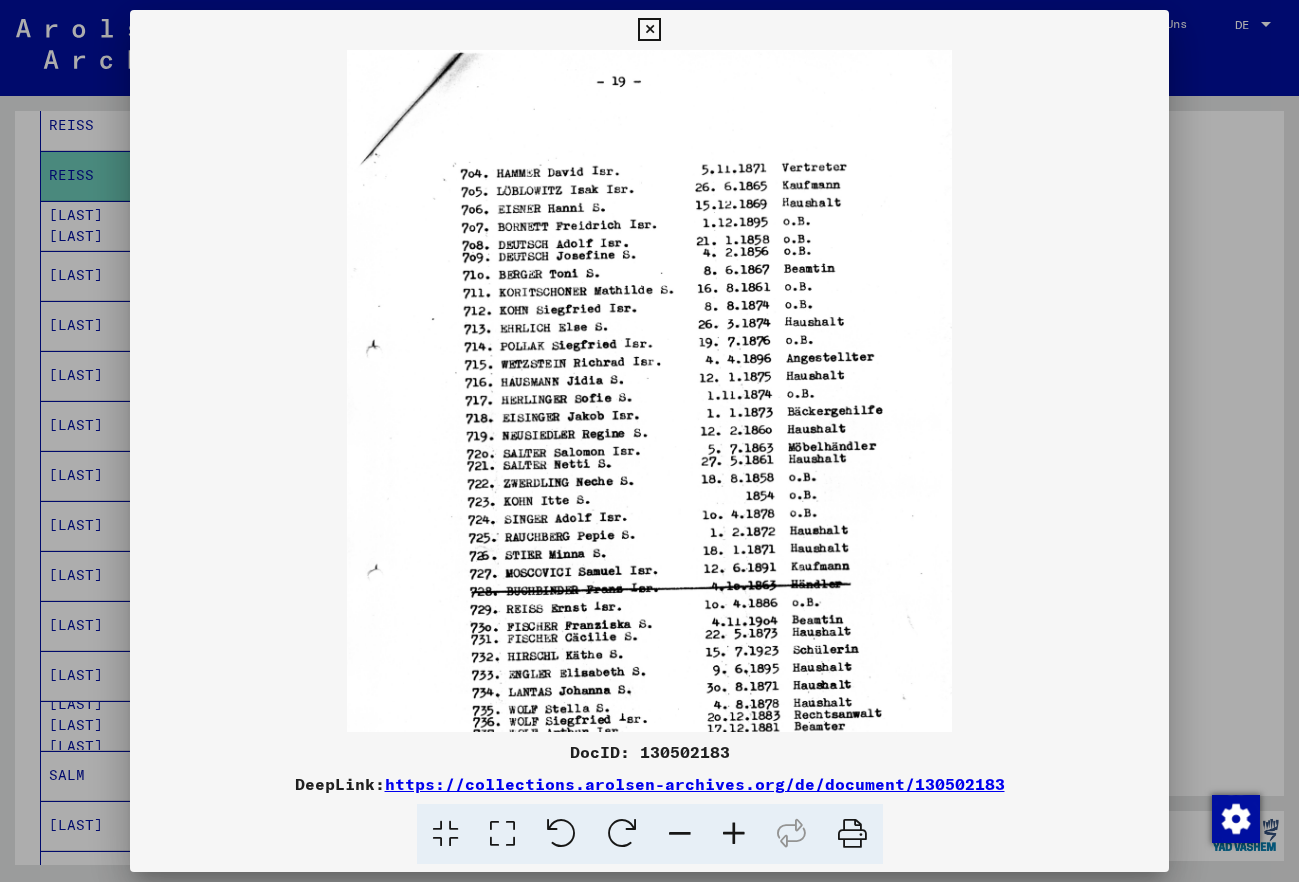 click at bounding box center (734, 834) 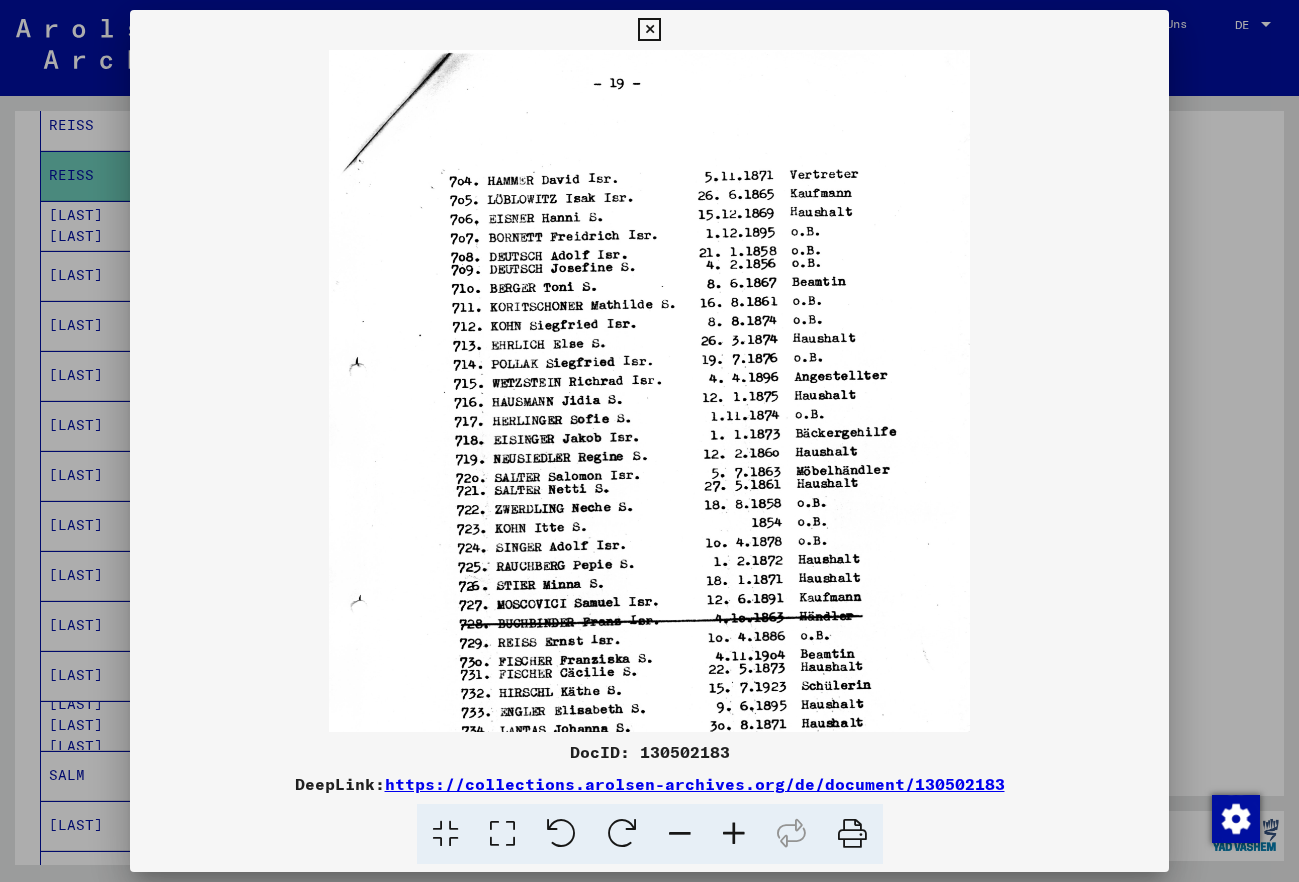 click at bounding box center [734, 834] 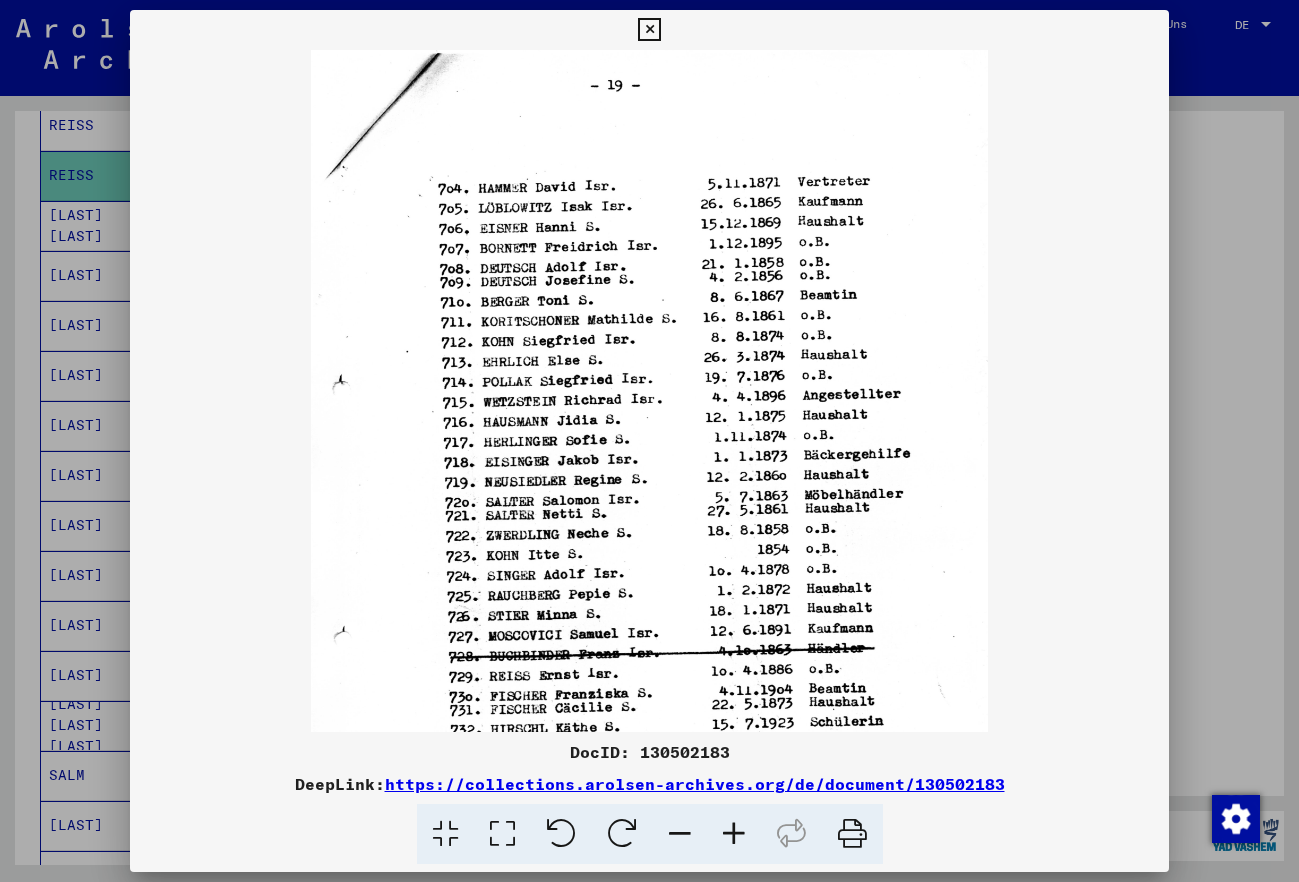 click at bounding box center [734, 834] 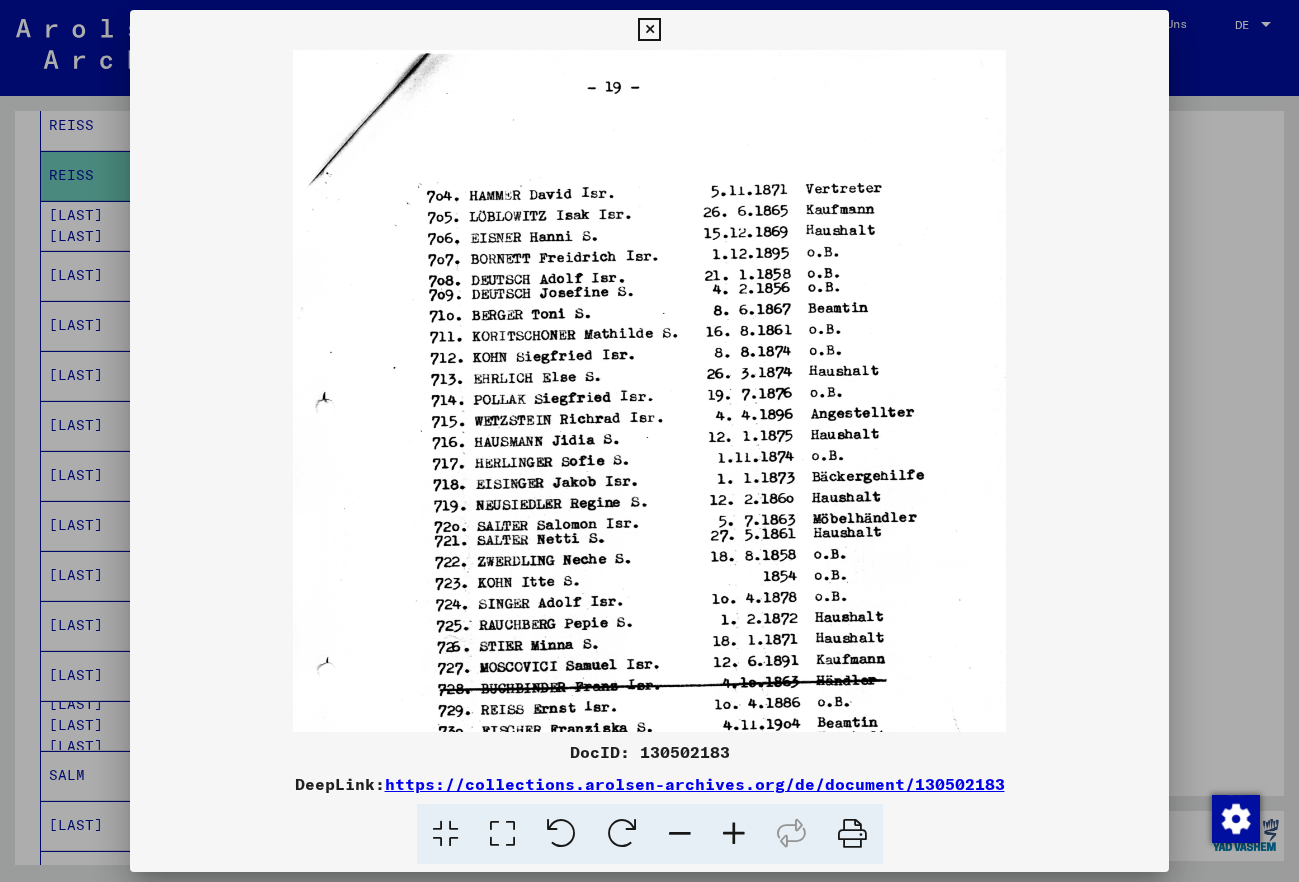 click at bounding box center [734, 834] 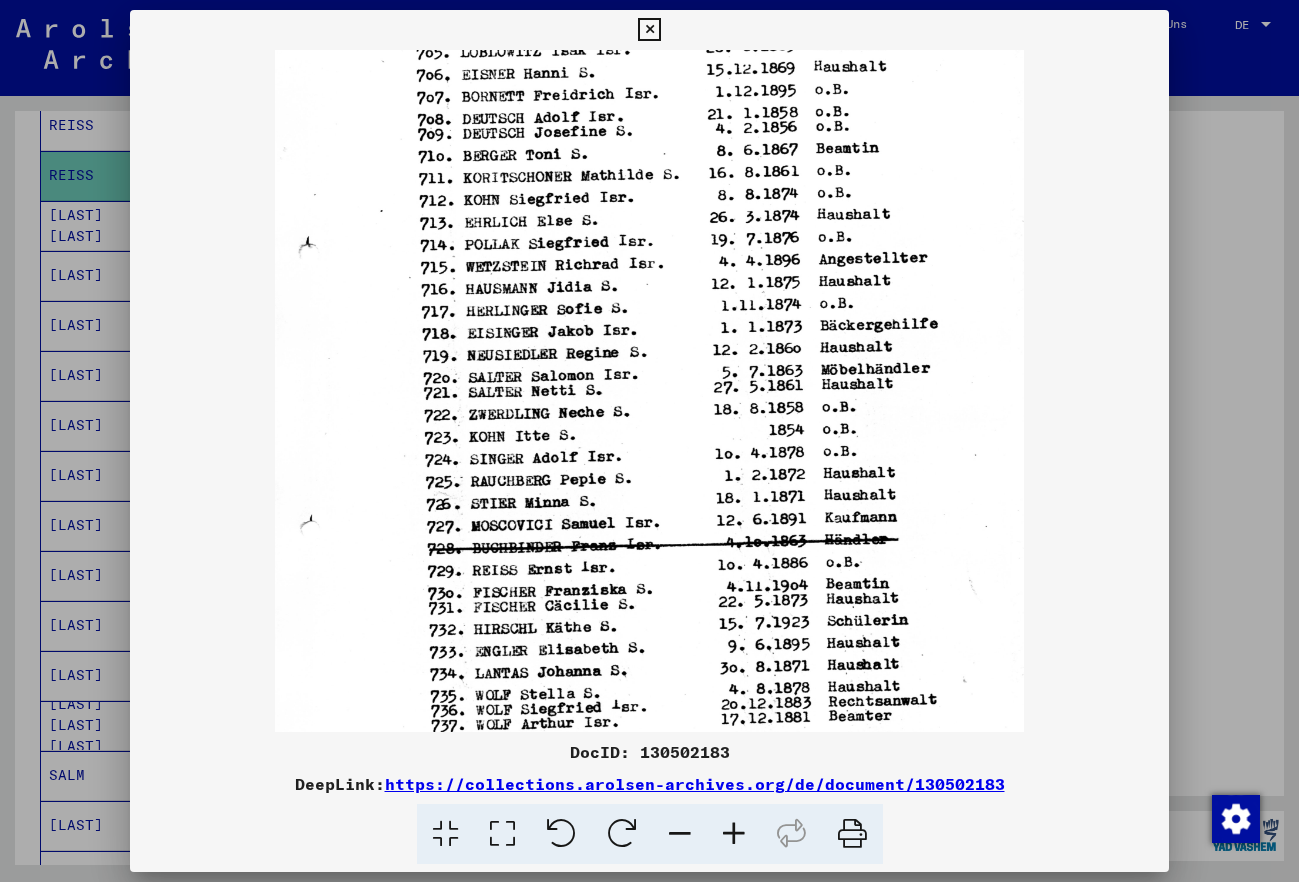 scroll, scrollTop: 239, scrollLeft: 0, axis: vertical 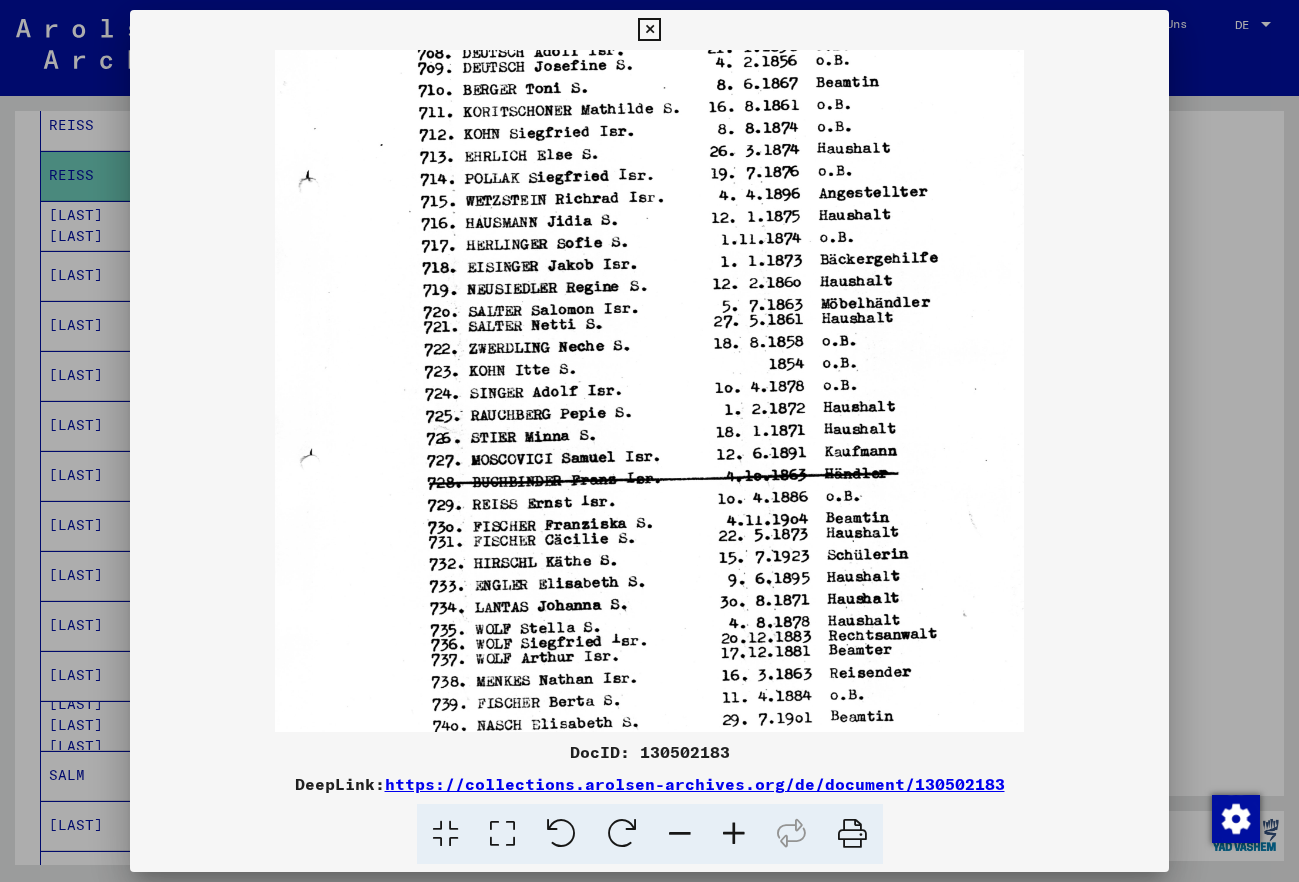 drag, startPoint x: 632, startPoint y: 483, endPoint x: 595, endPoint y: 327, distance: 160.32779 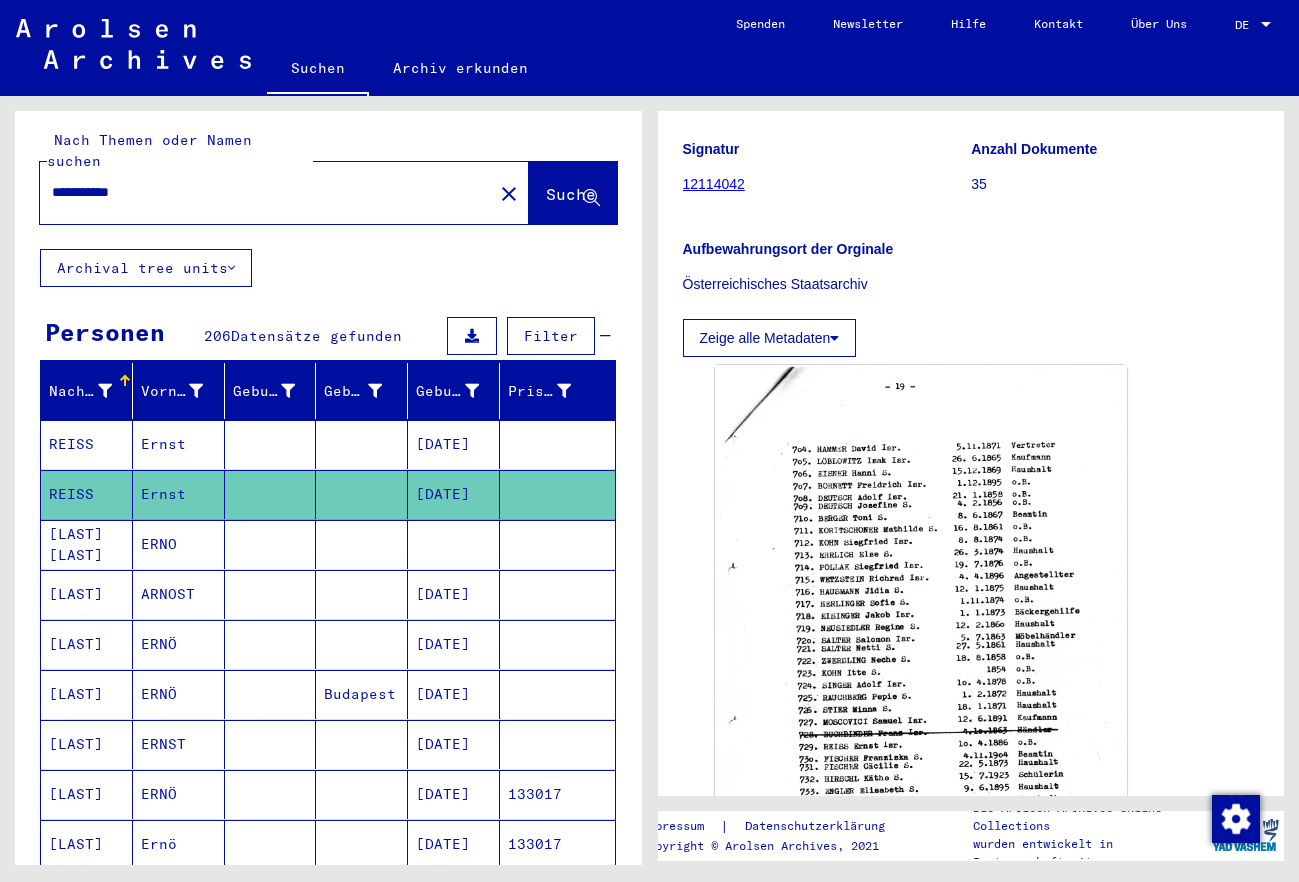 scroll, scrollTop: 0, scrollLeft: 0, axis: both 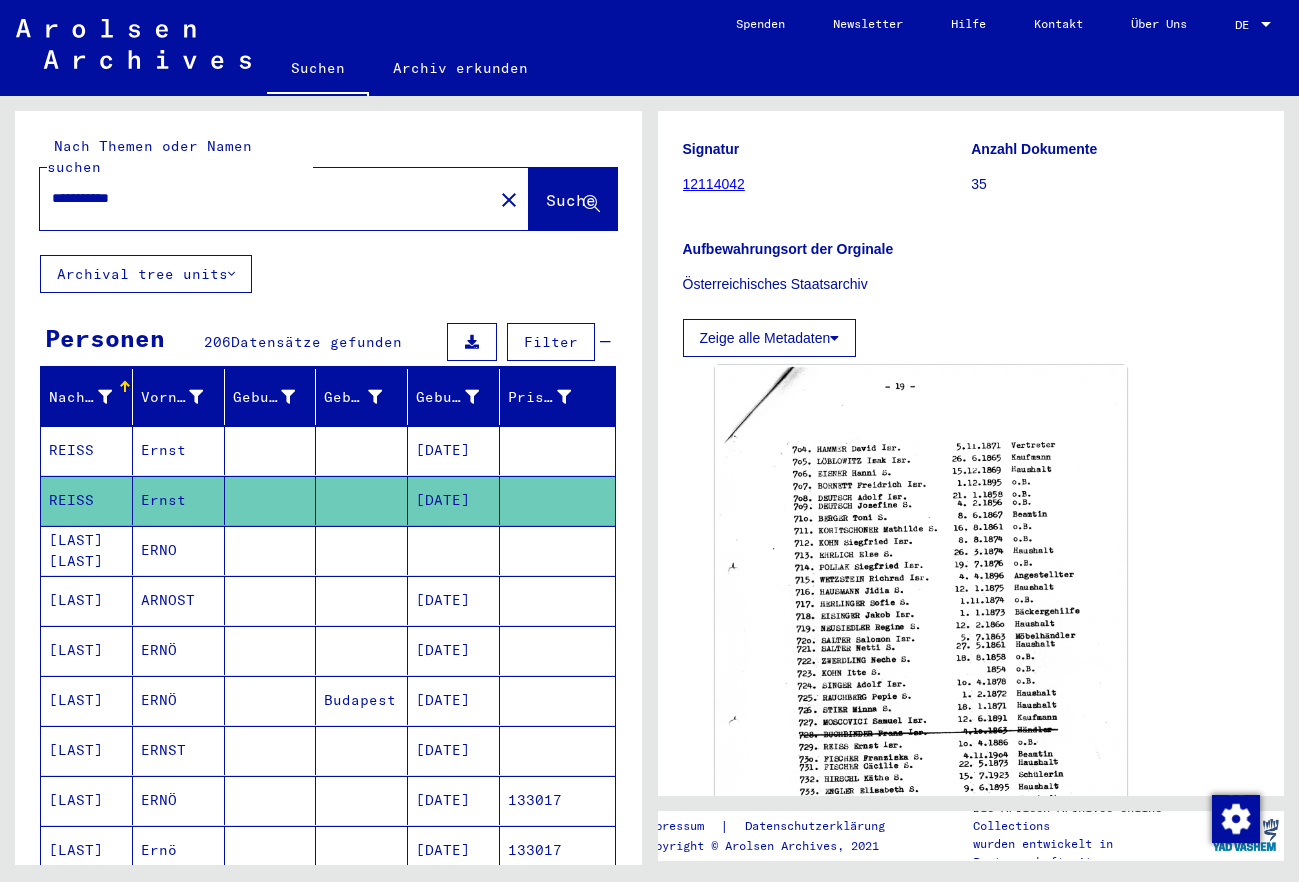 drag, startPoint x: 163, startPoint y: 179, endPoint x: 16, endPoint y: 161, distance: 148.09795 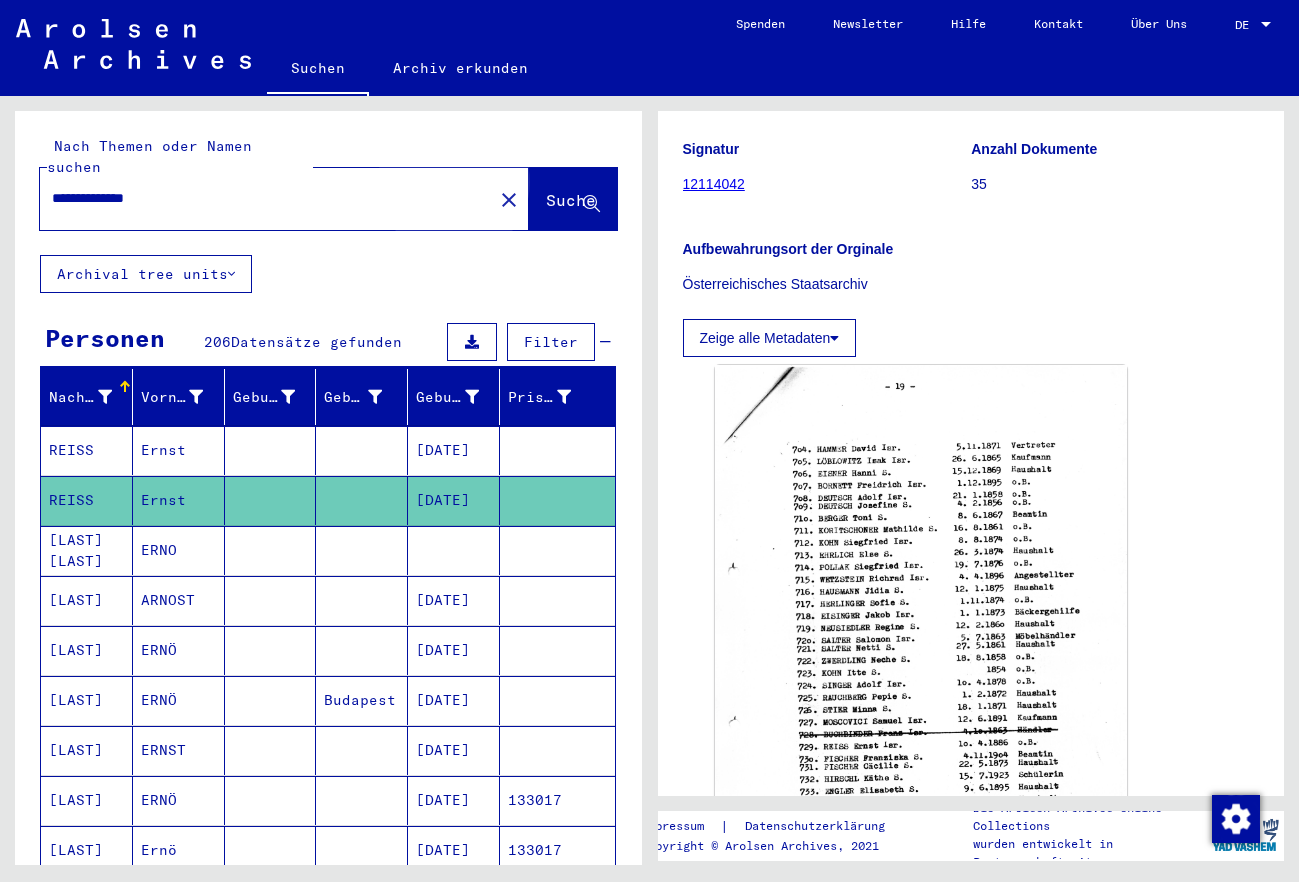 click on "Suche" 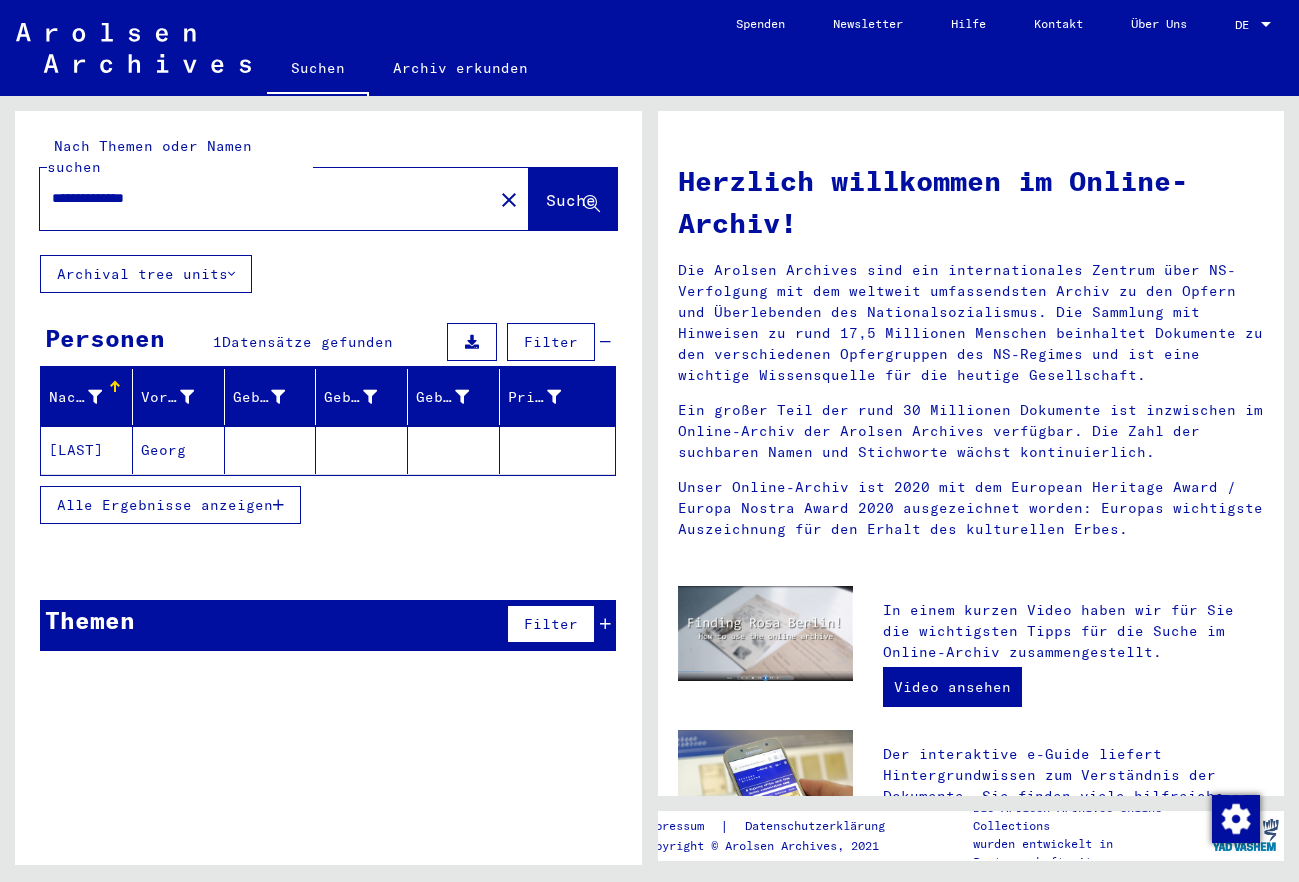 click on "Georg" 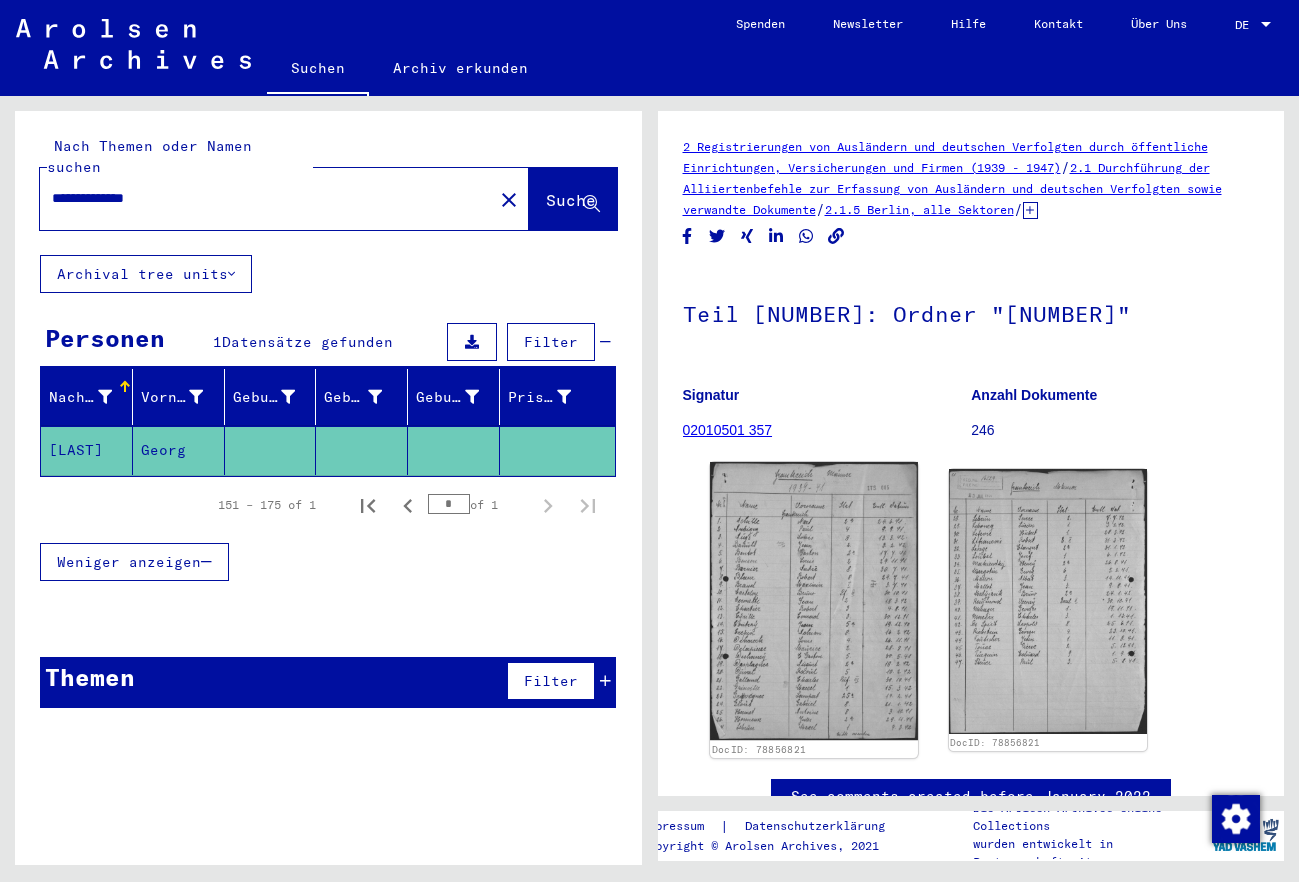 click 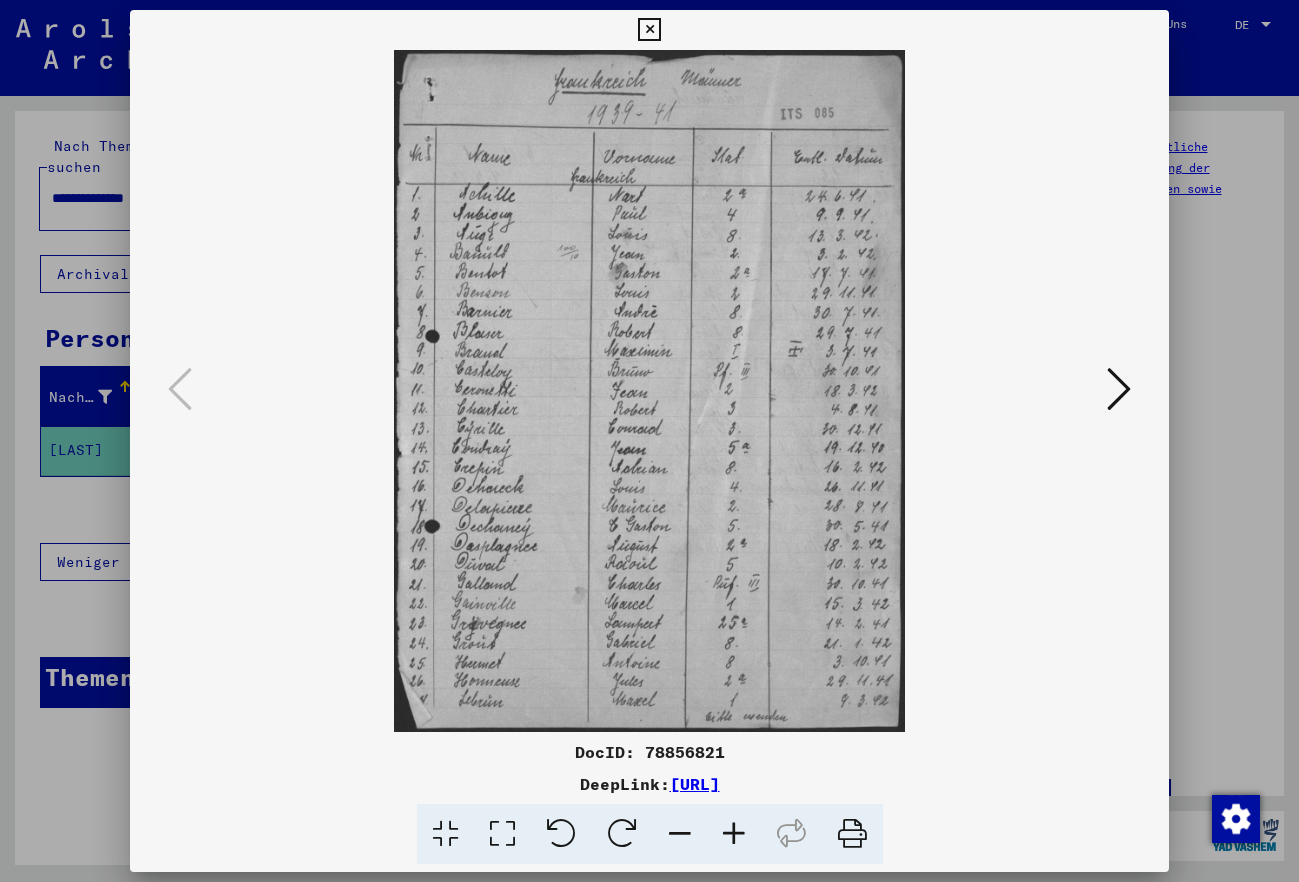 click at bounding box center [734, 834] 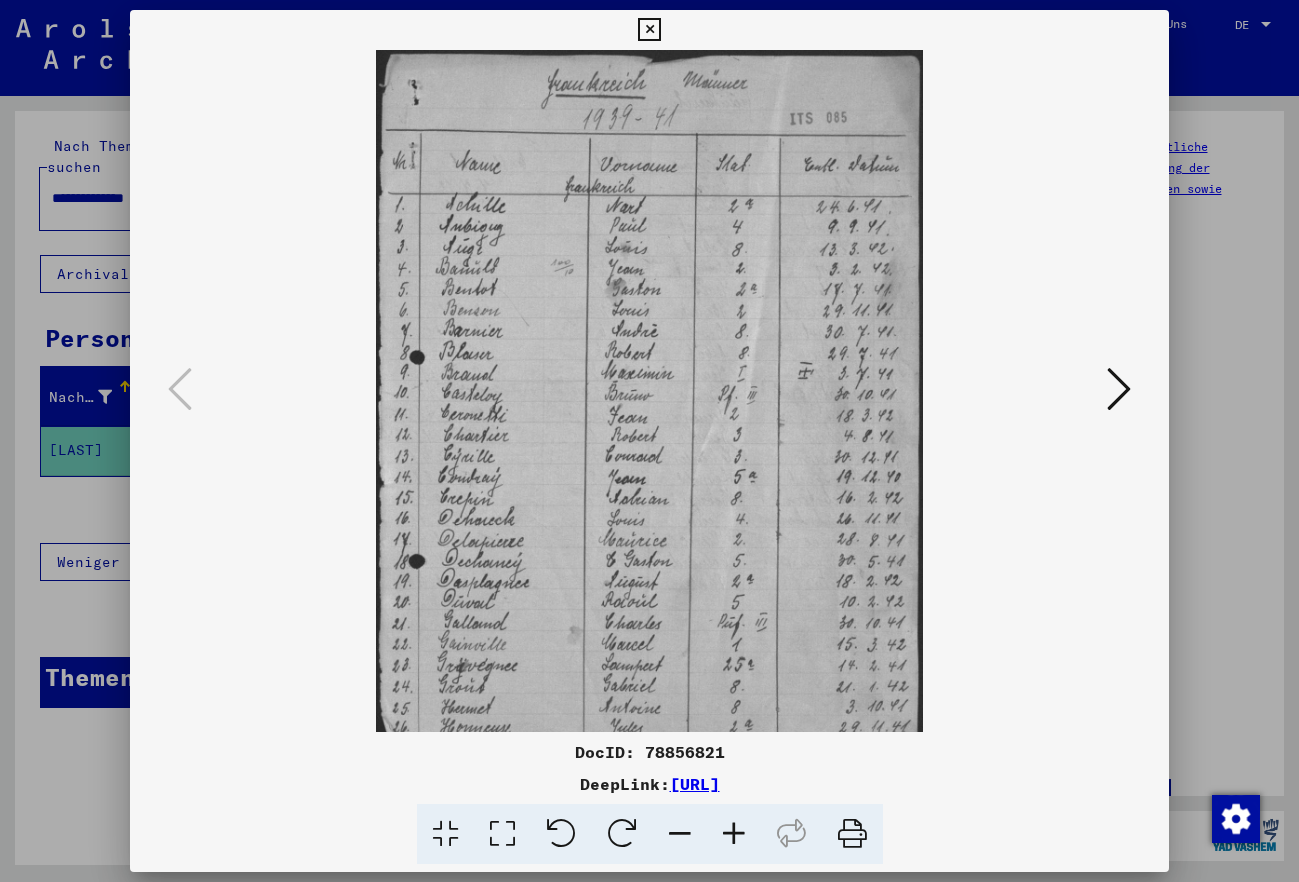 click at bounding box center [734, 834] 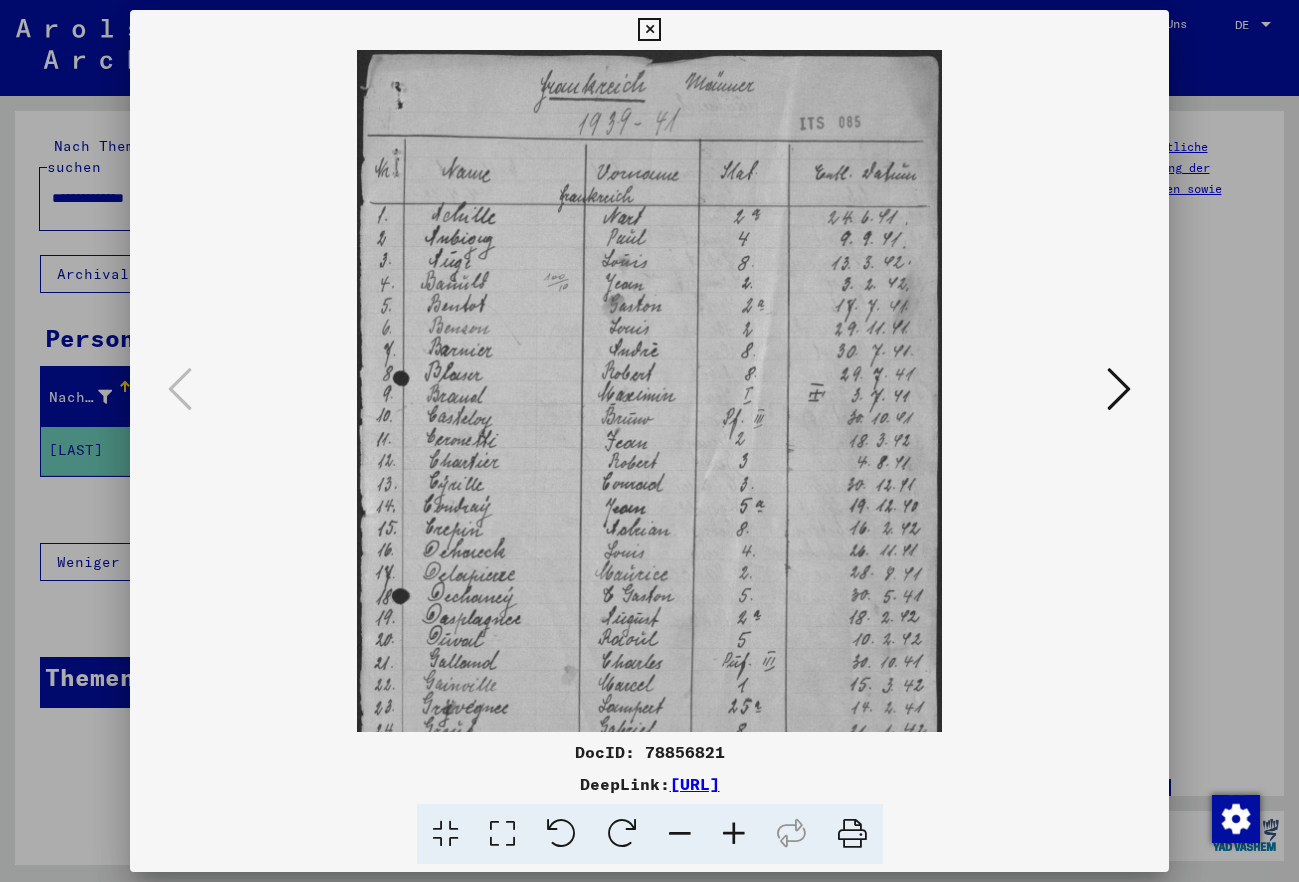 click at bounding box center (734, 834) 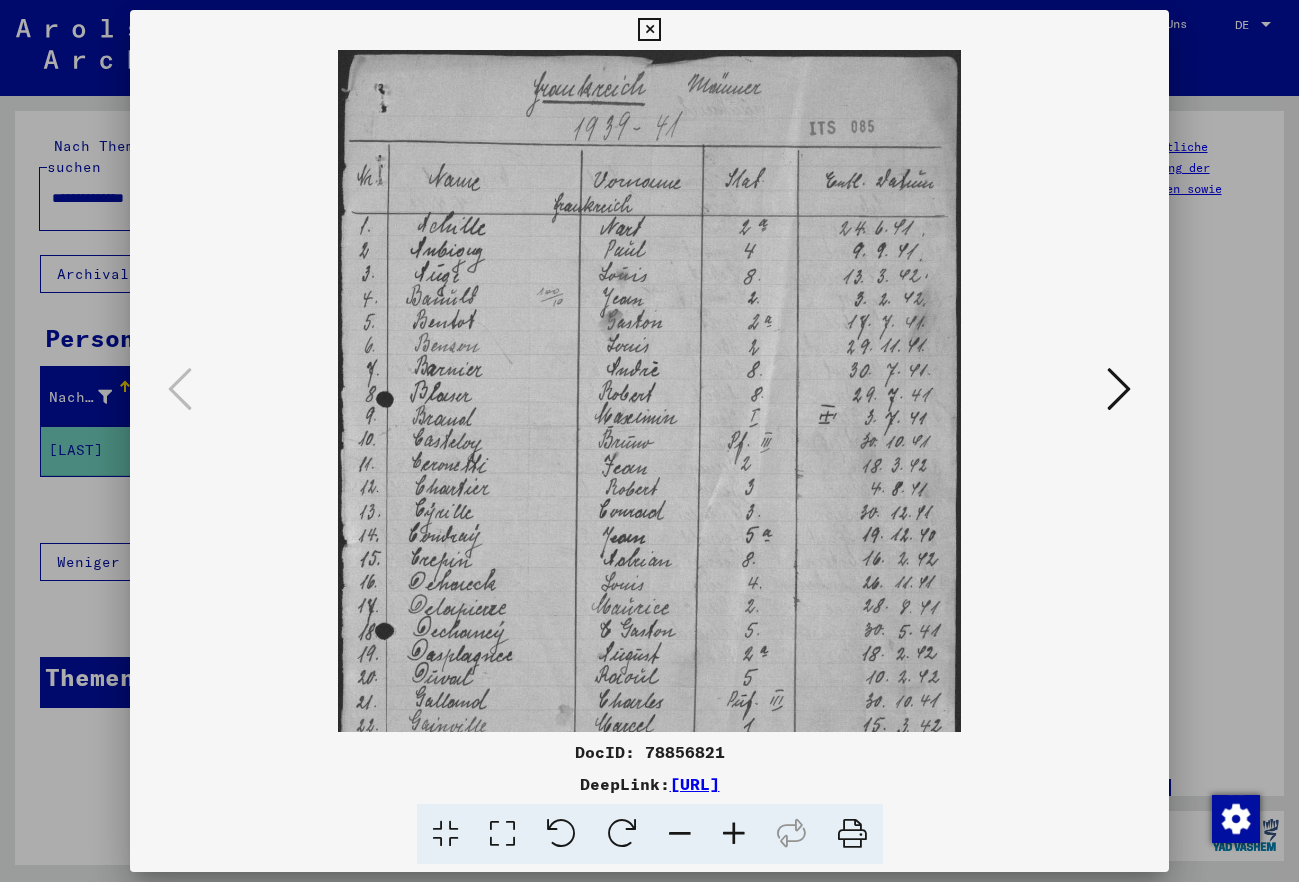 click at bounding box center (734, 834) 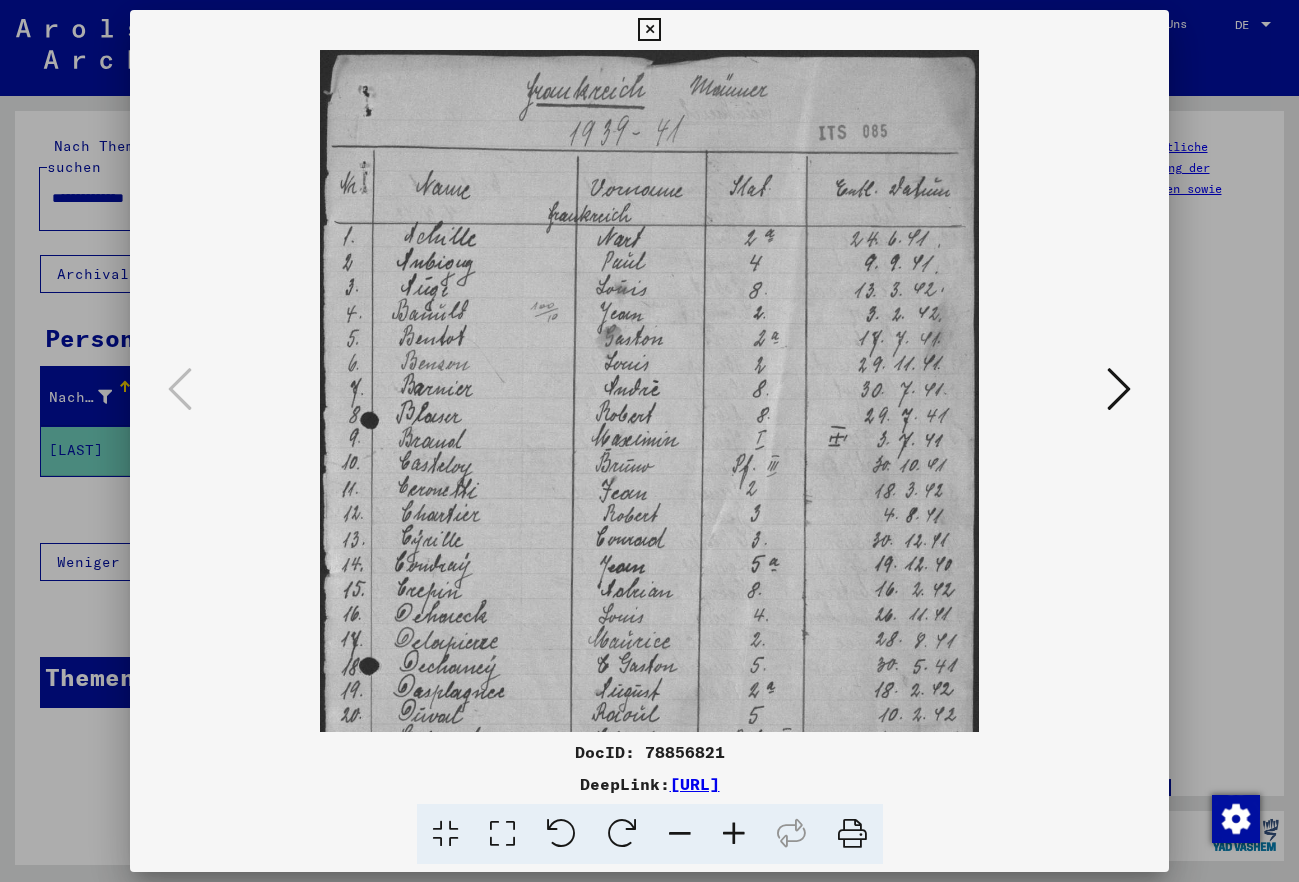 click at bounding box center [734, 834] 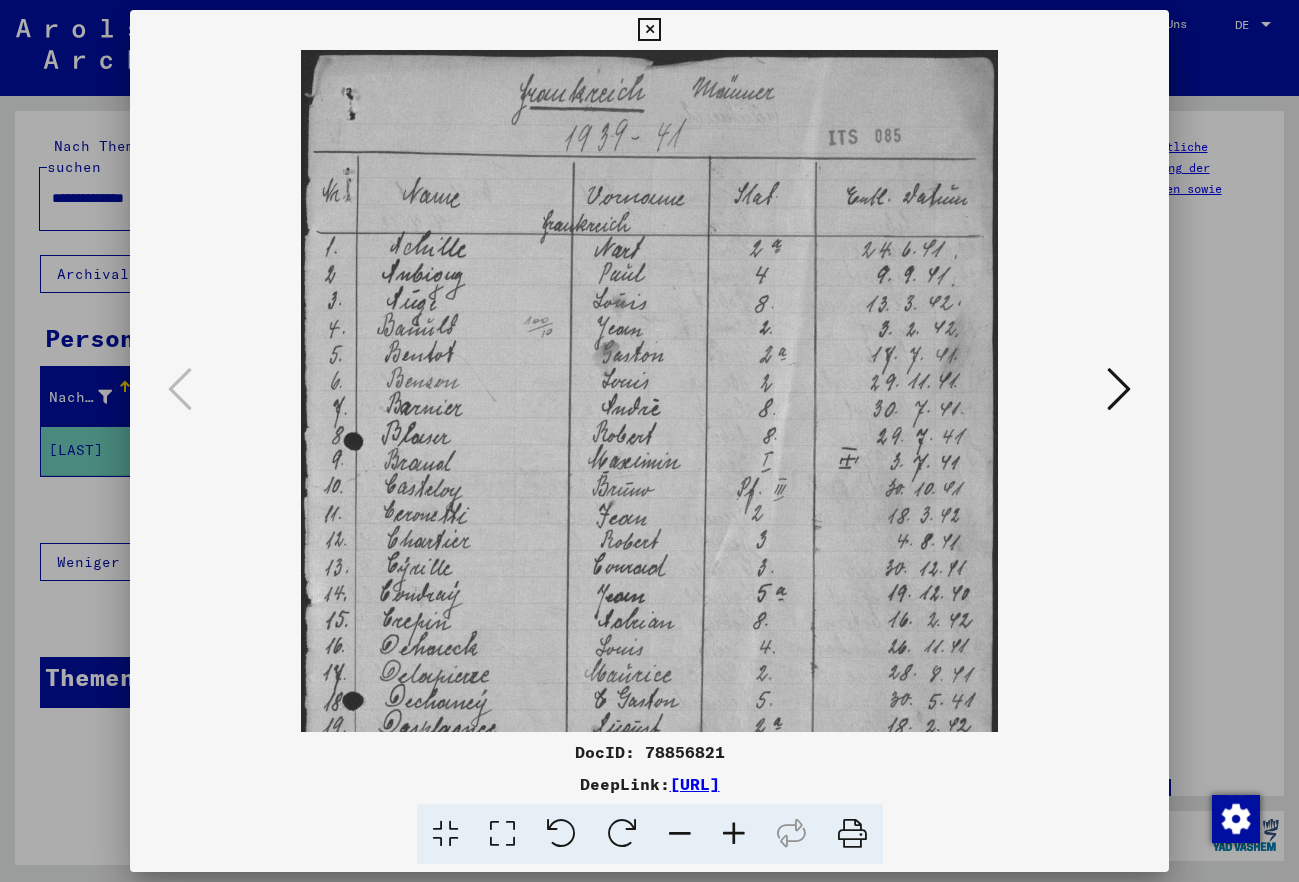 click at bounding box center (734, 834) 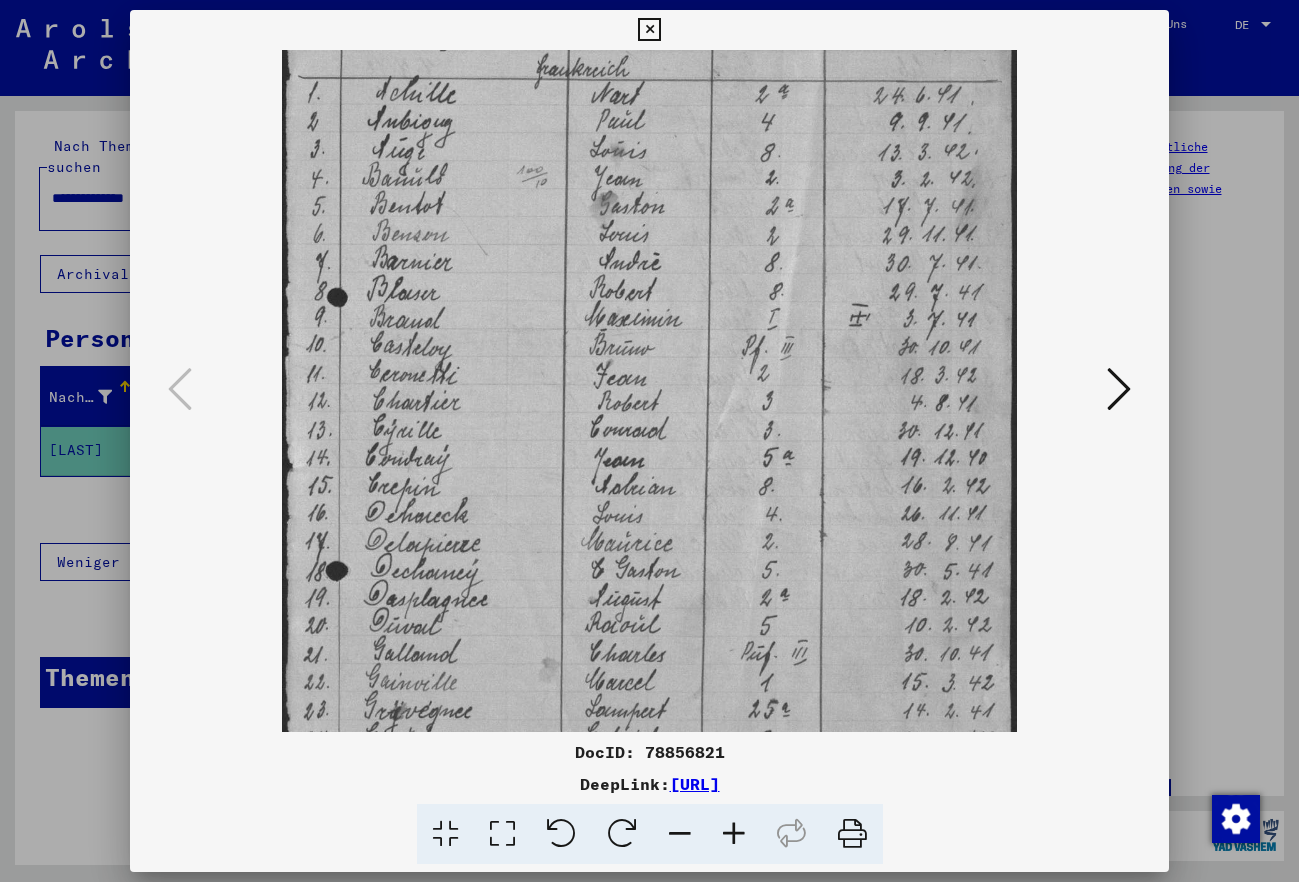 scroll, scrollTop: 300, scrollLeft: 0, axis: vertical 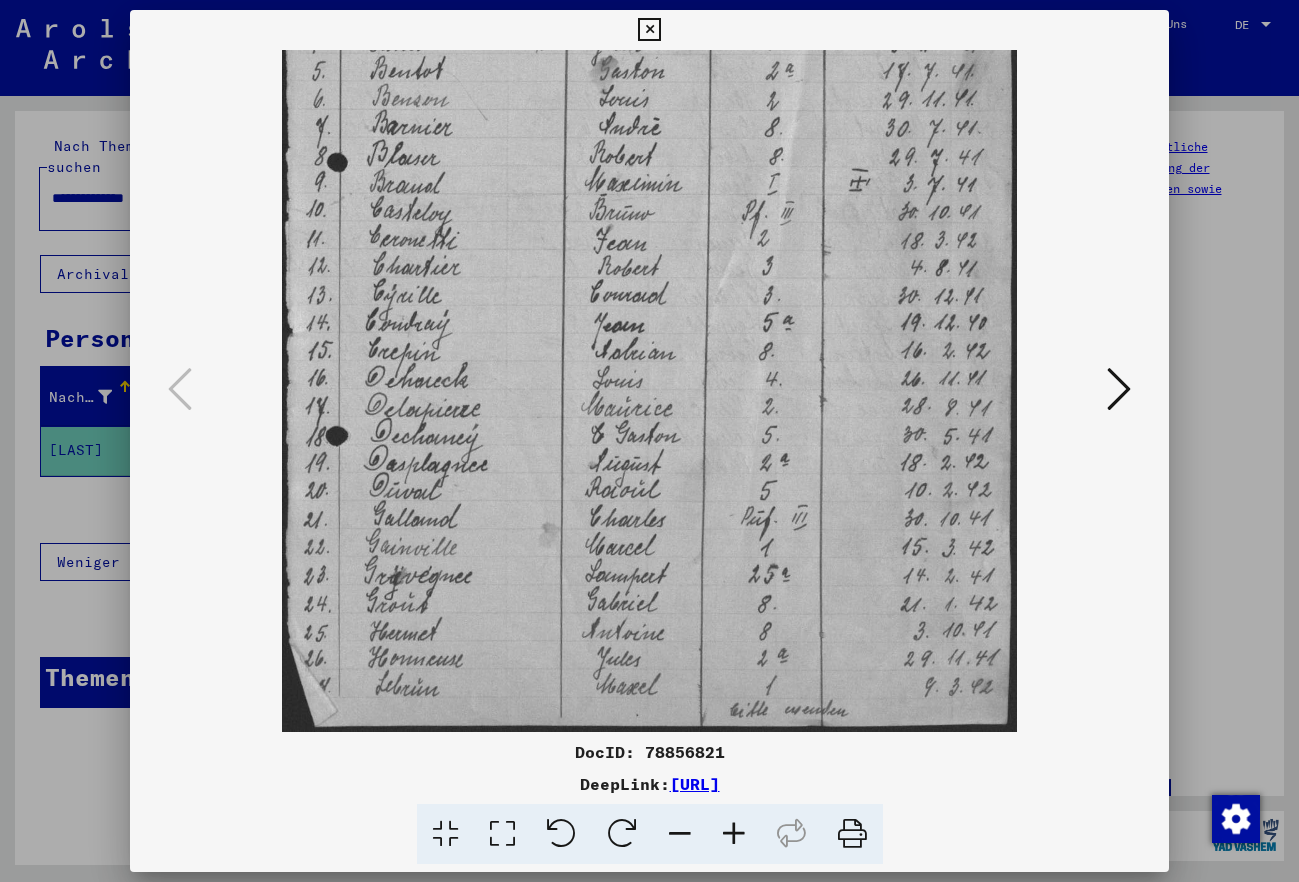 drag, startPoint x: 615, startPoint y: 547, endPoint x: 693, endPoint y: 103, distance: 450.7993 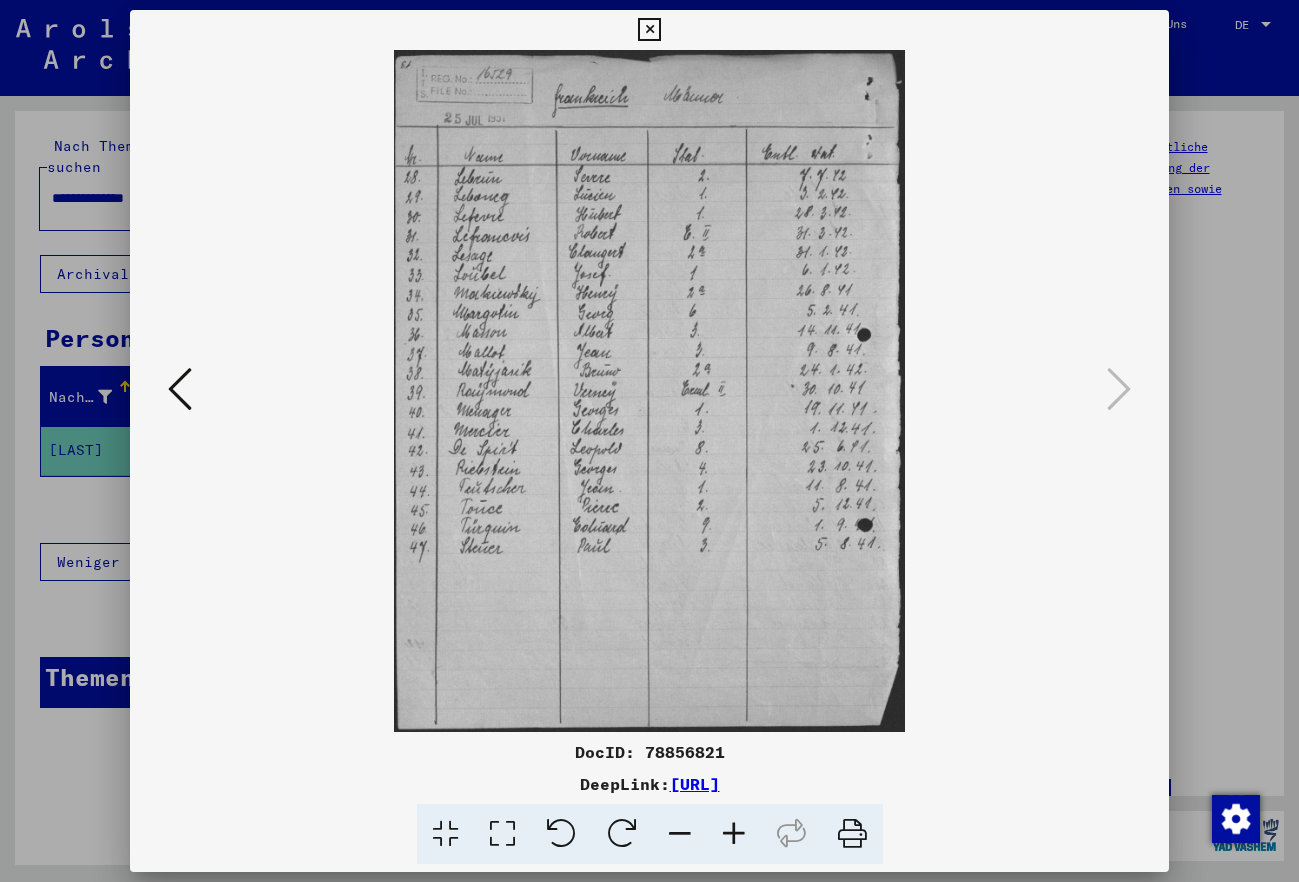 scroll, scrollTop: 0, scrollLeft: 0, axis: both 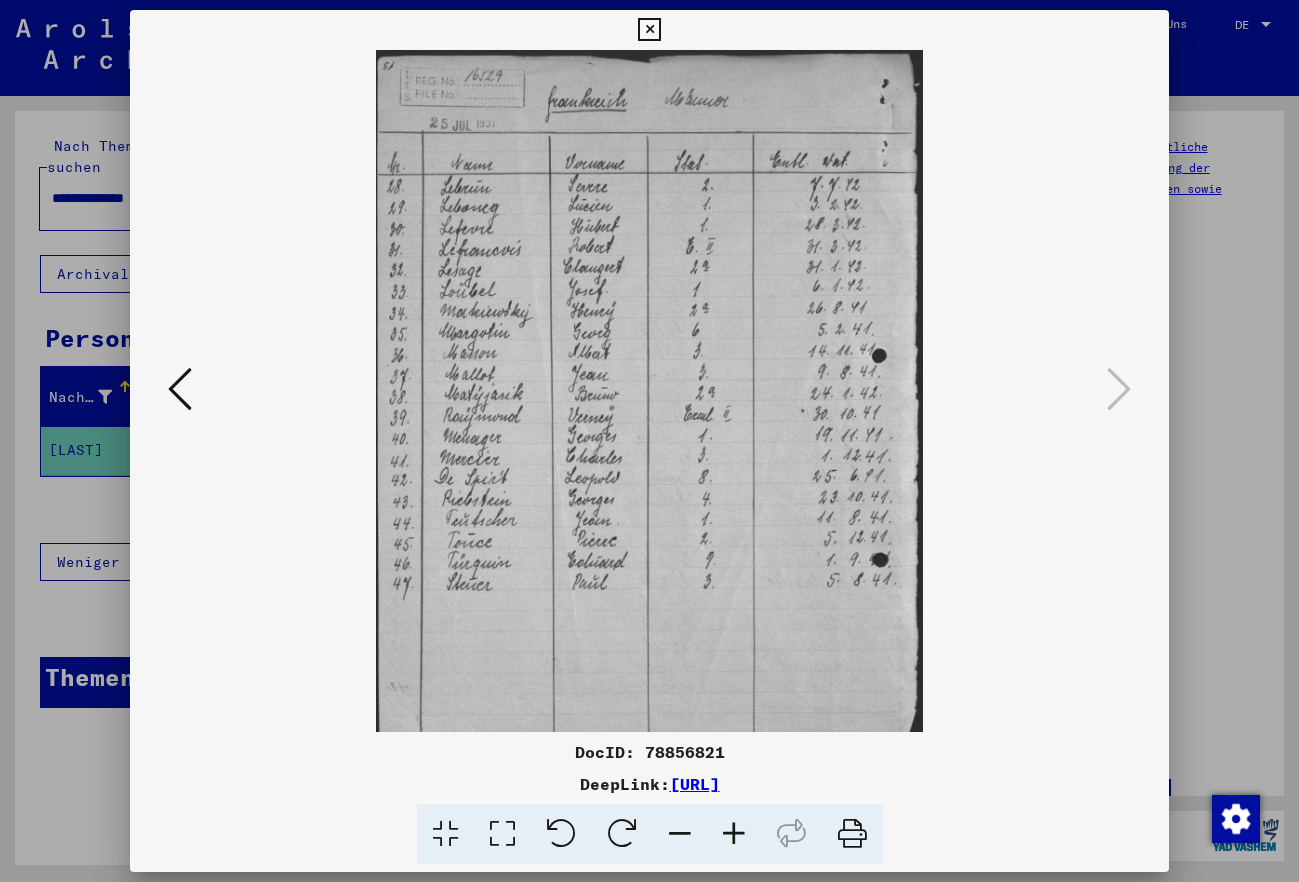 click at bounding box center (734, 834) 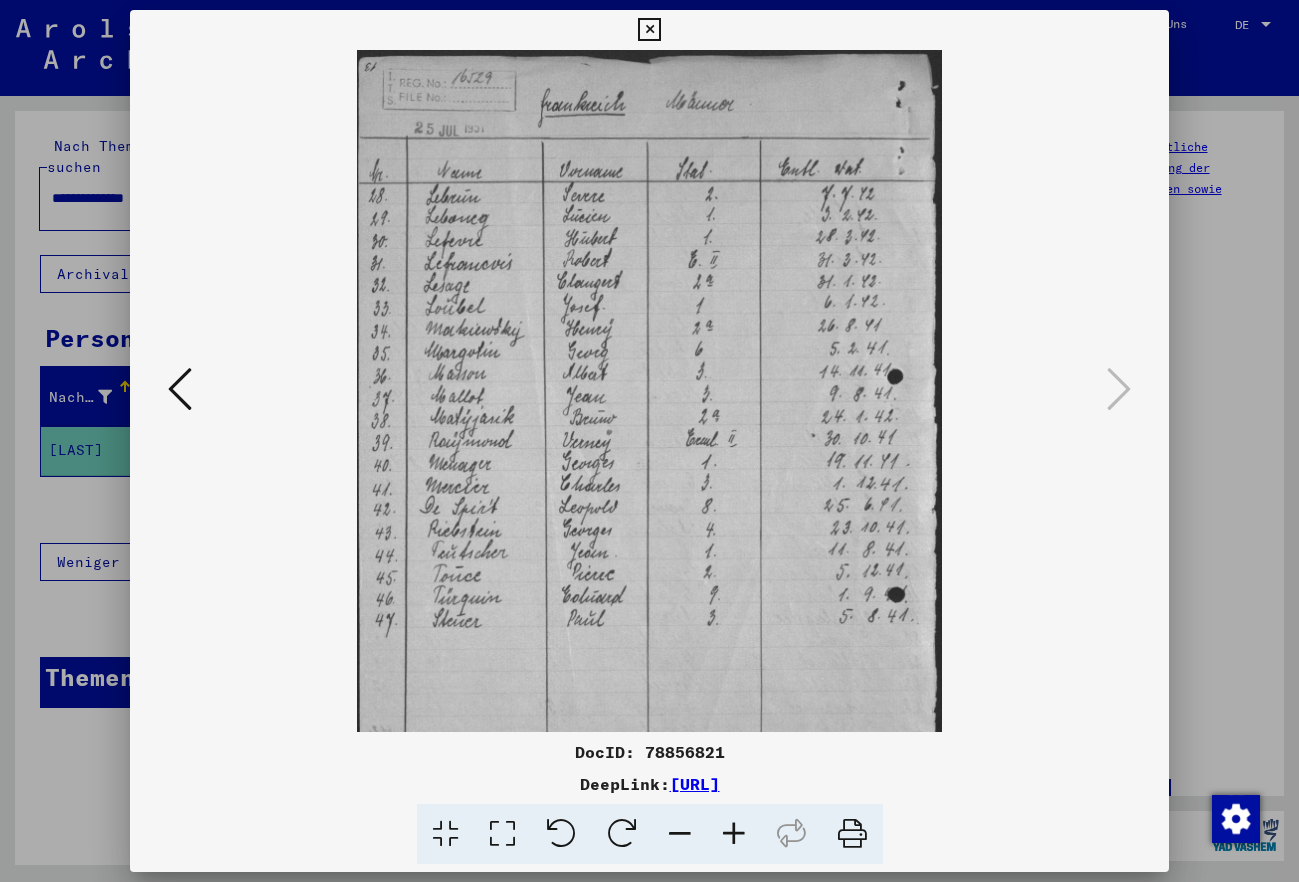 click at bounding box center (734, 834) 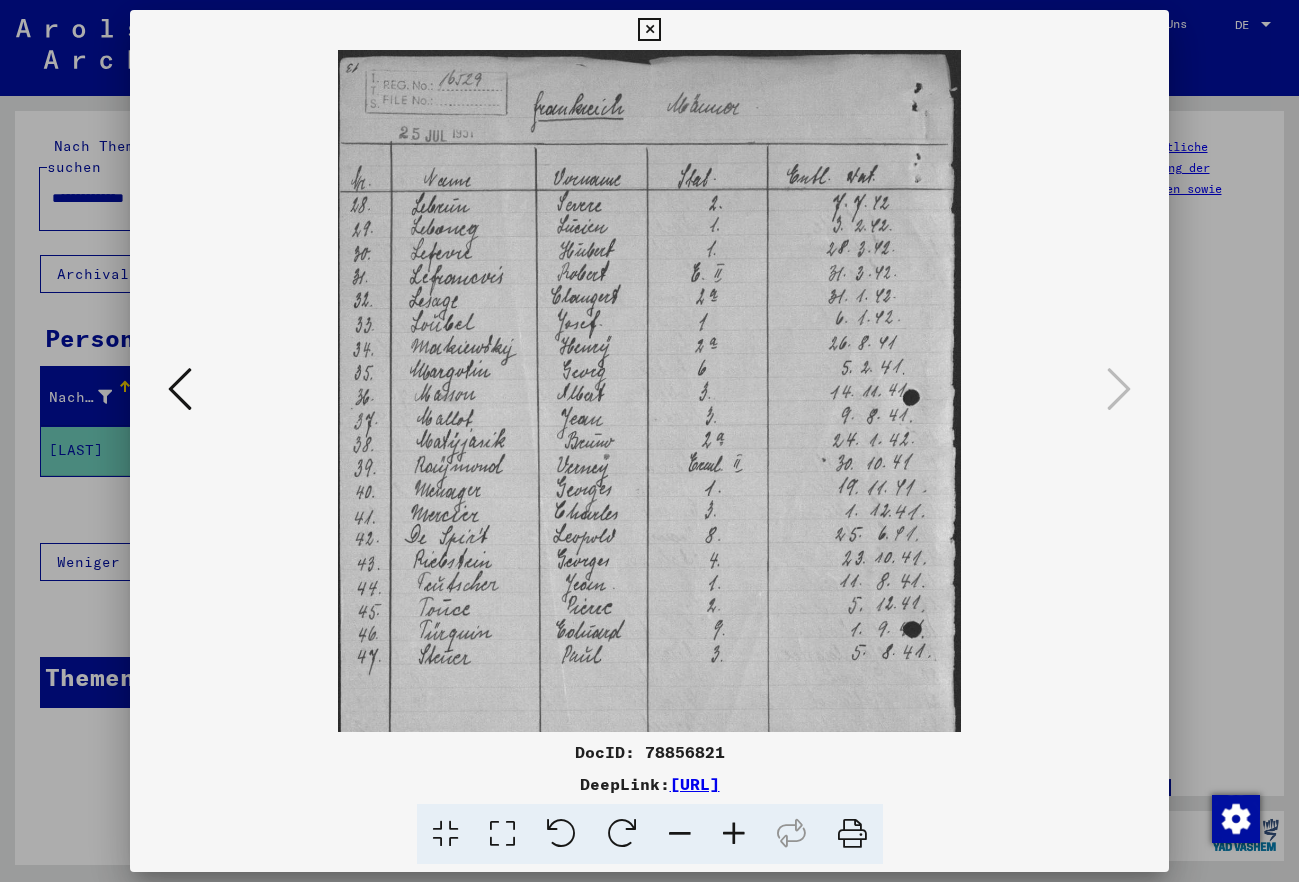 click at bounding box center (734, 834) 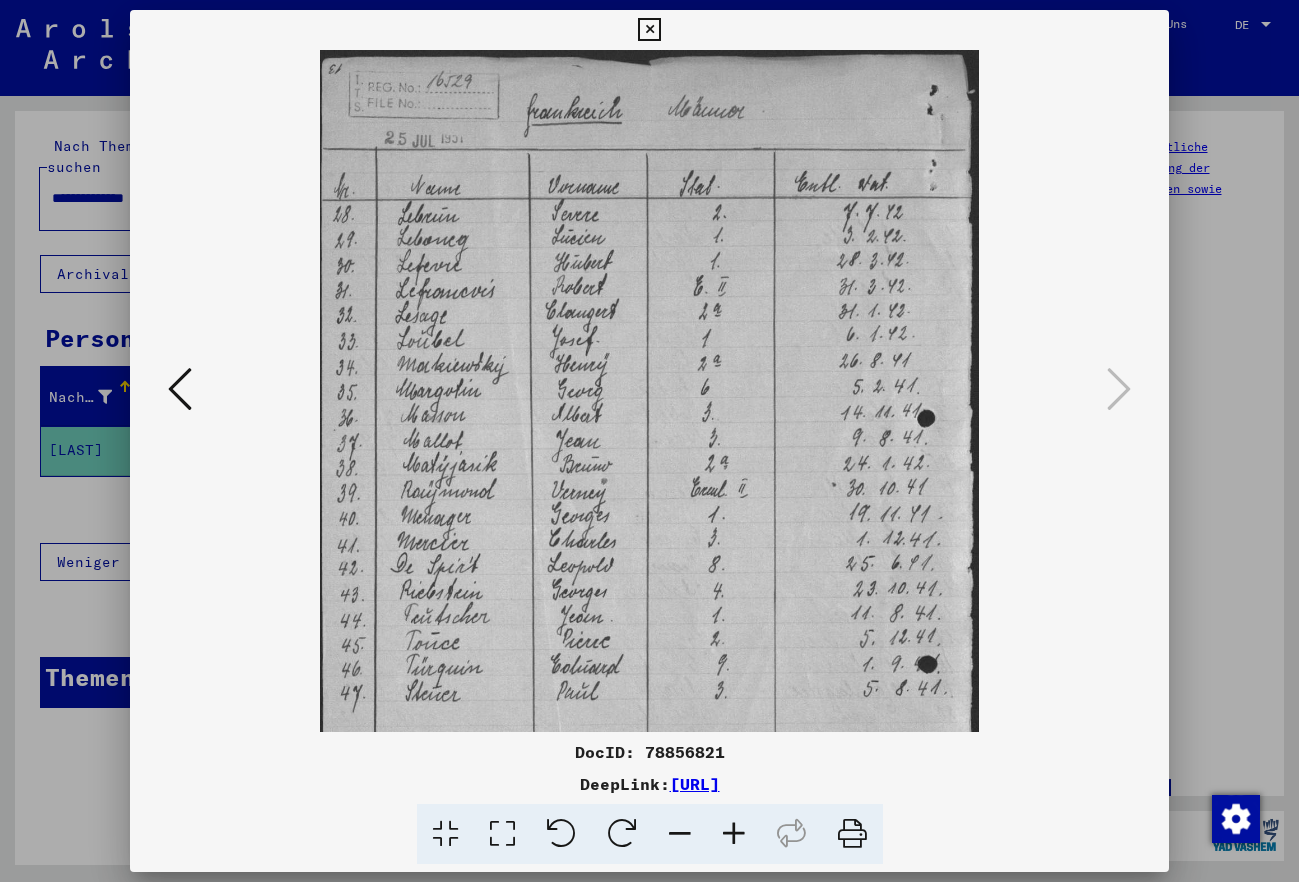 click at bounding box center (734, 834) 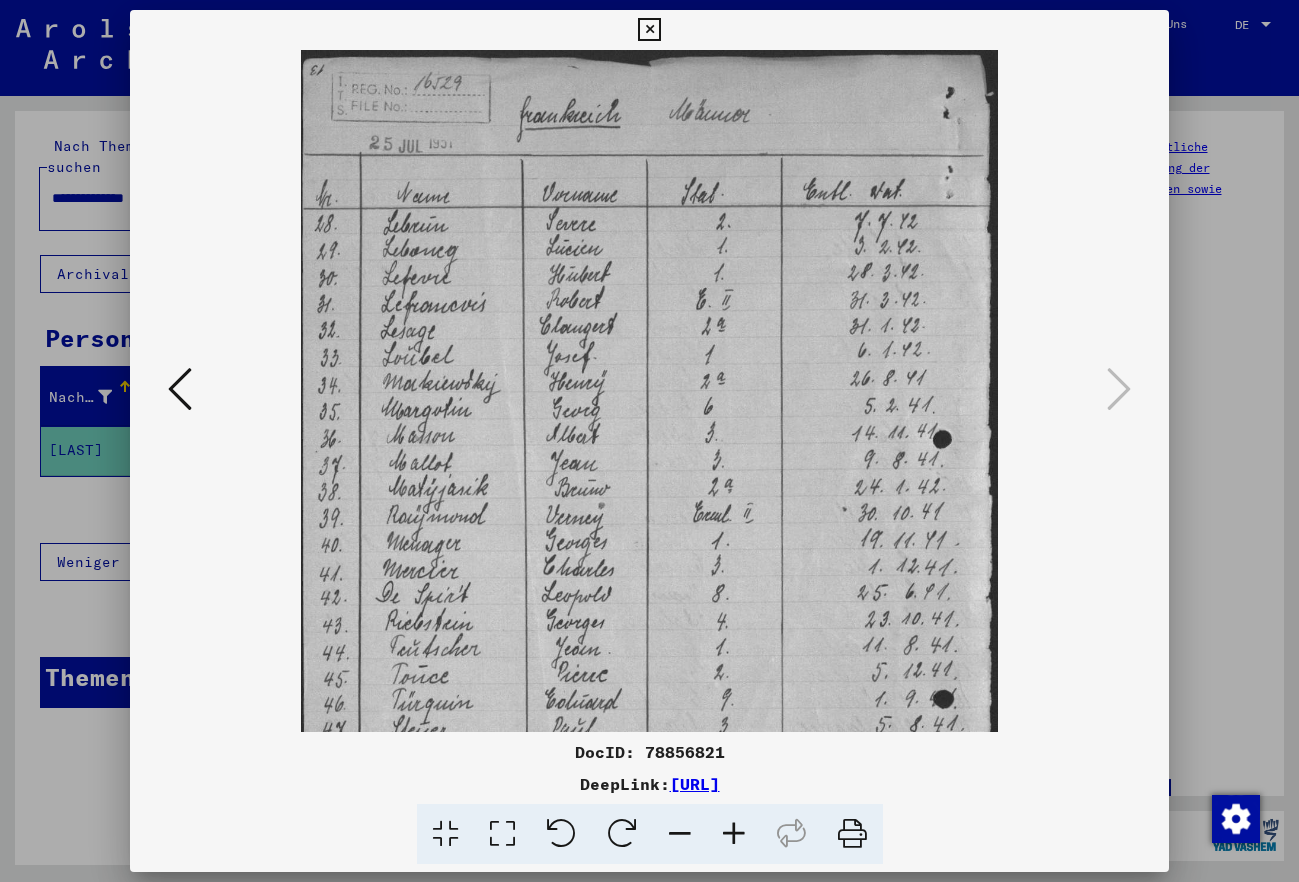 click at bounding box center (734, 834) 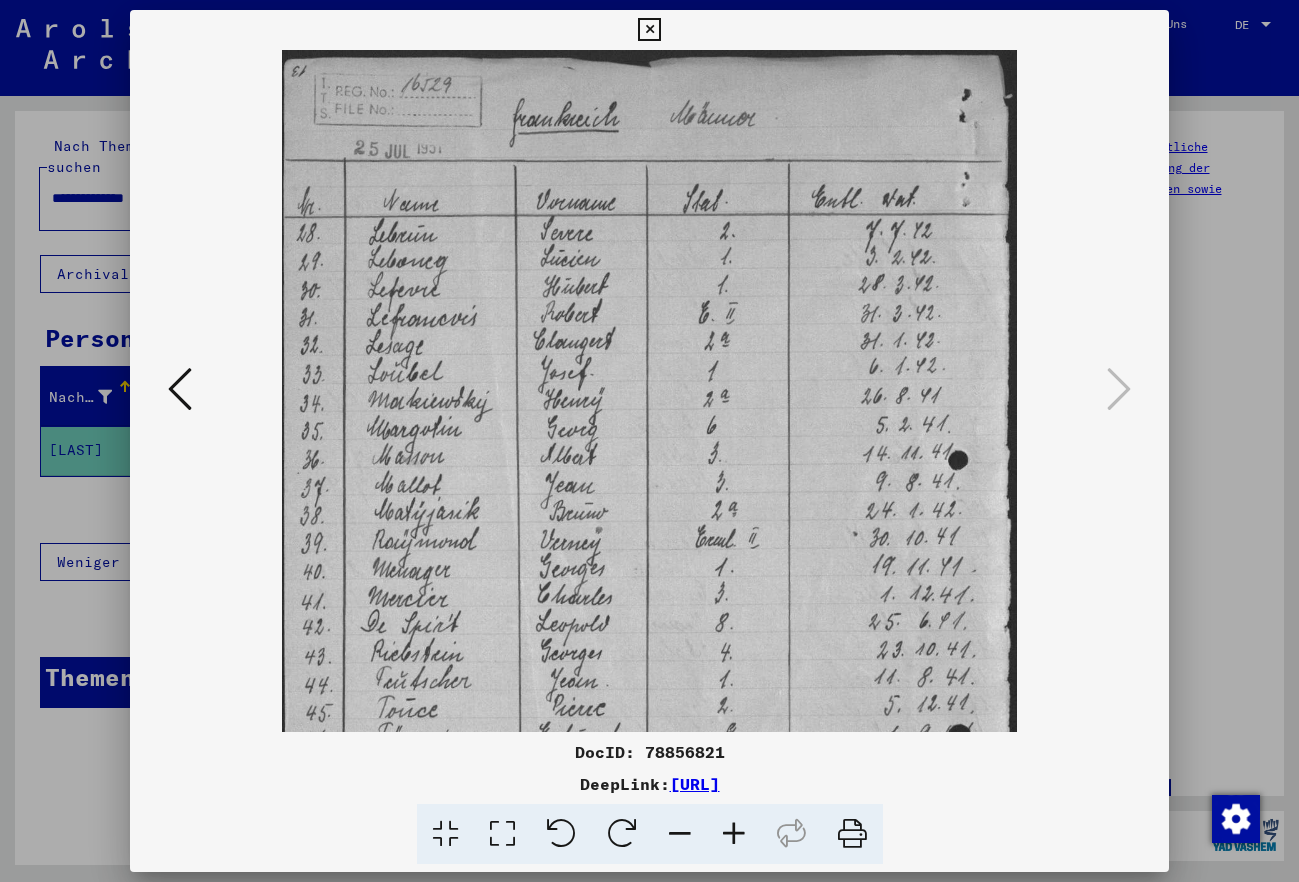 click at bounding box center [734, 834] 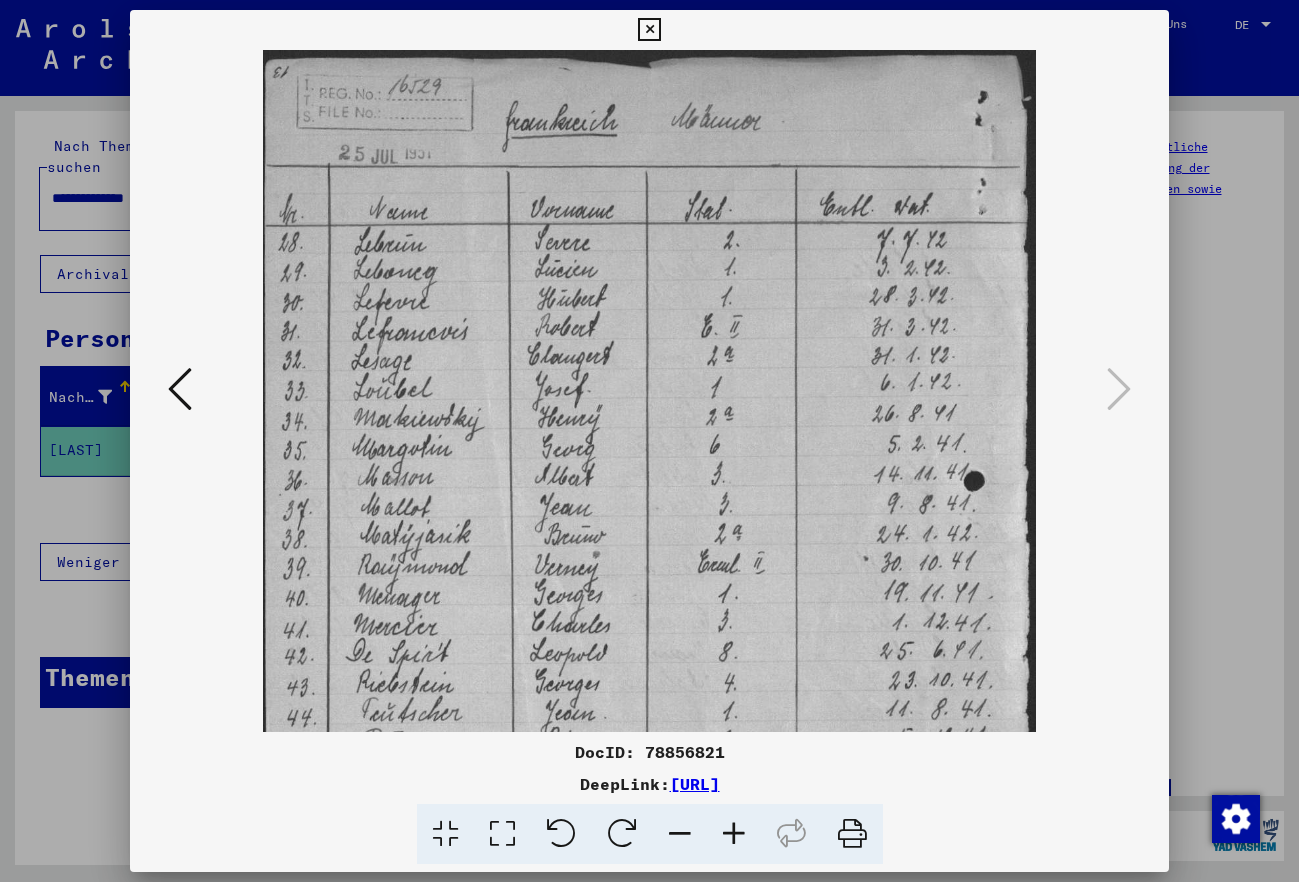 click at bounding box center [649, 30] 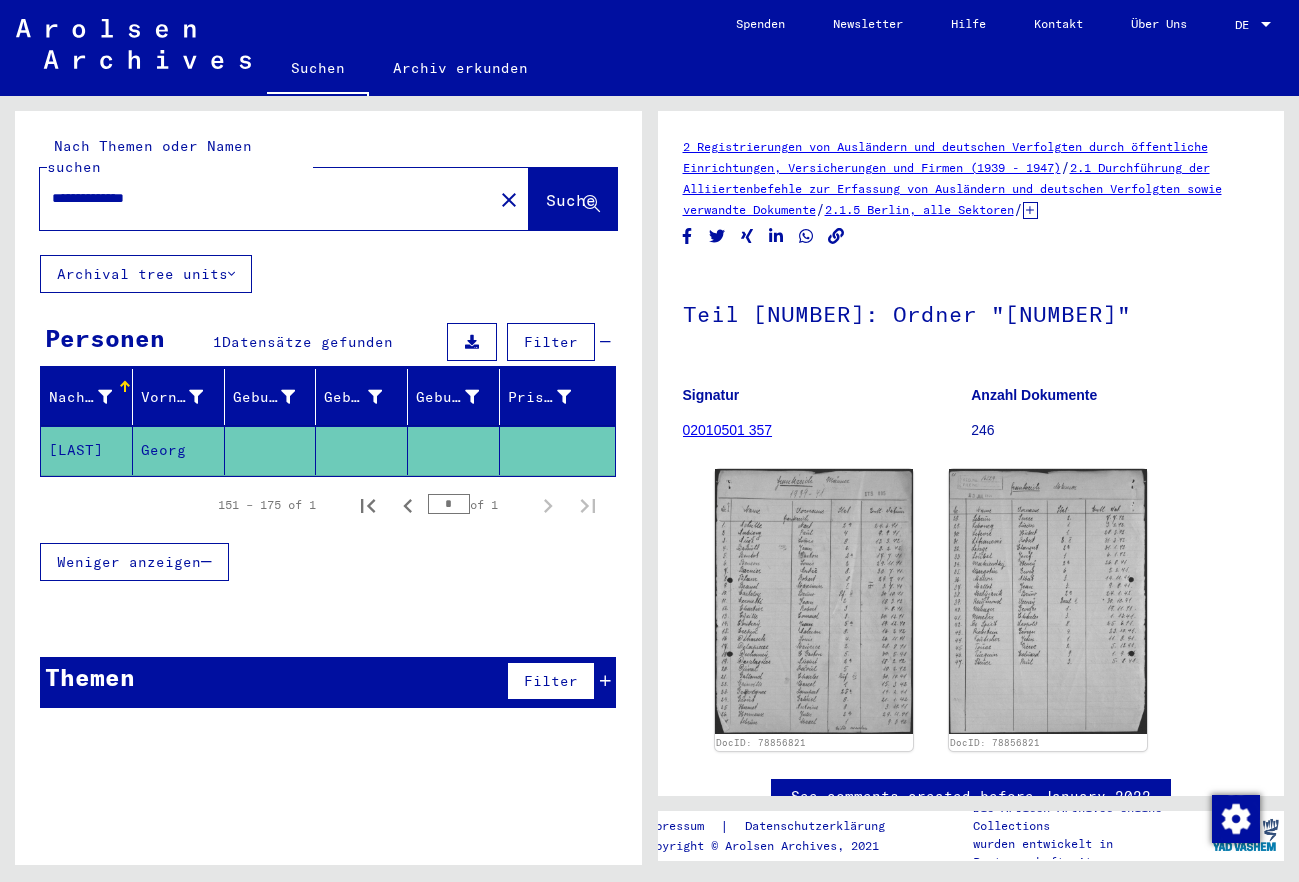 click on "Teil [NUMBER]: Ordner "[NUMBER]"" 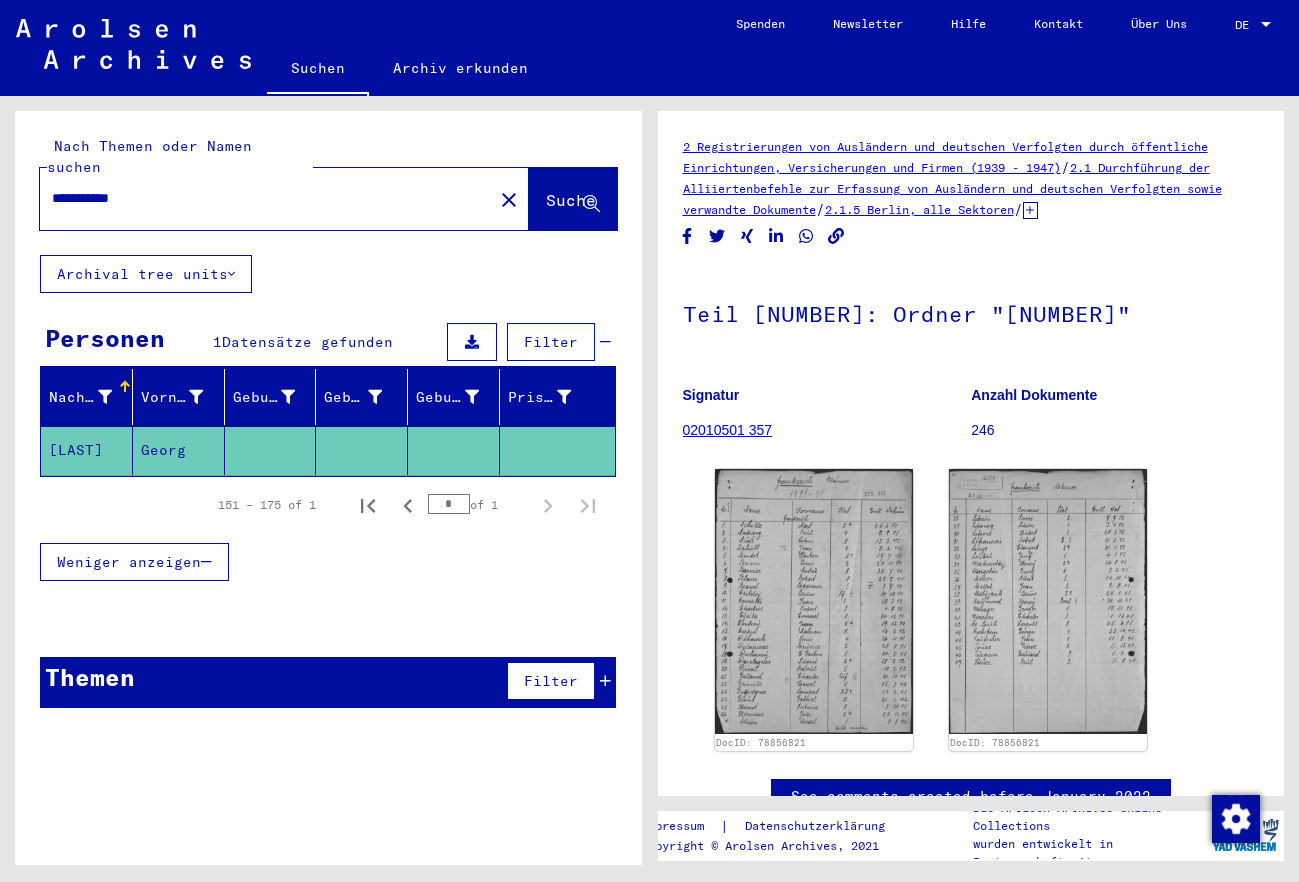 type on "**********" 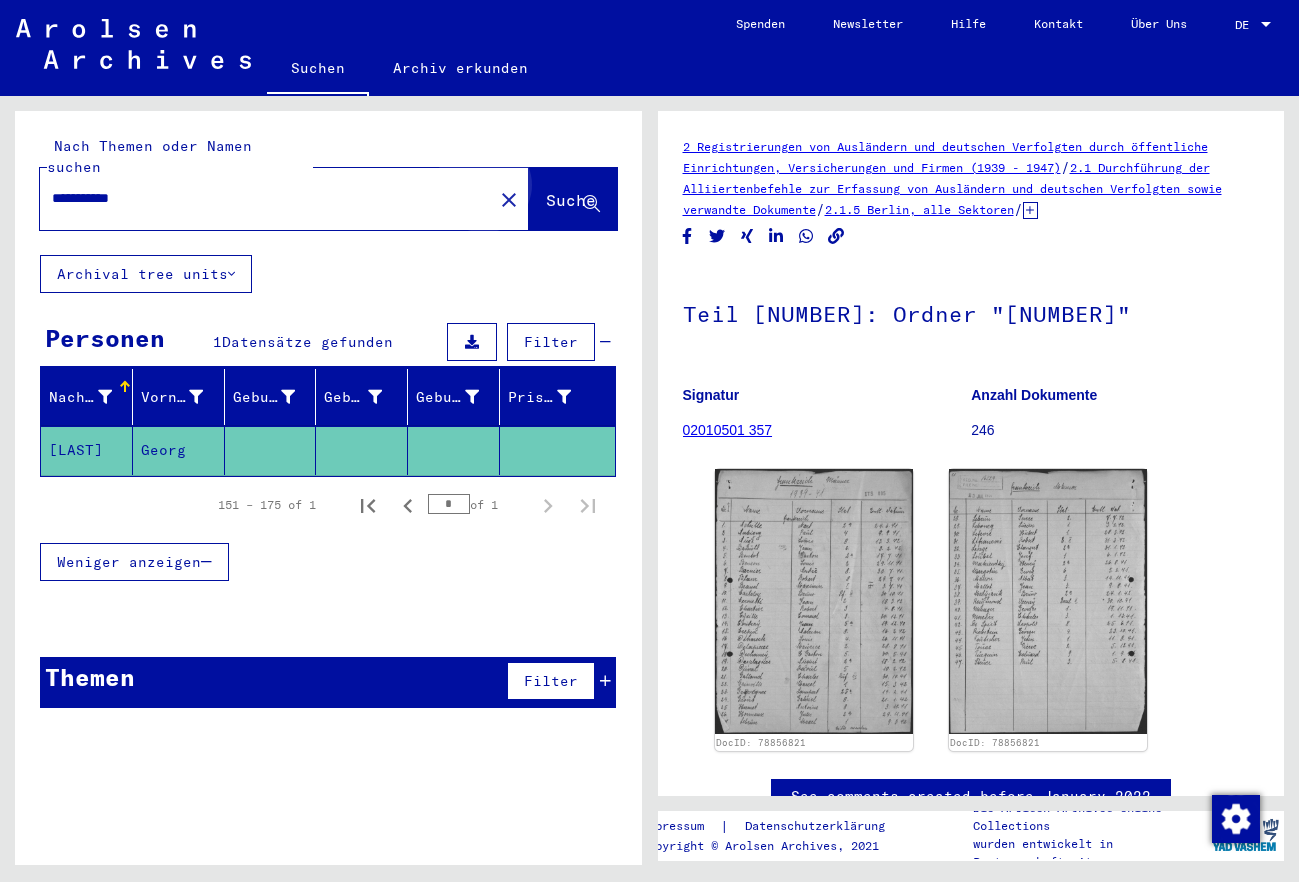 click on "Suche" 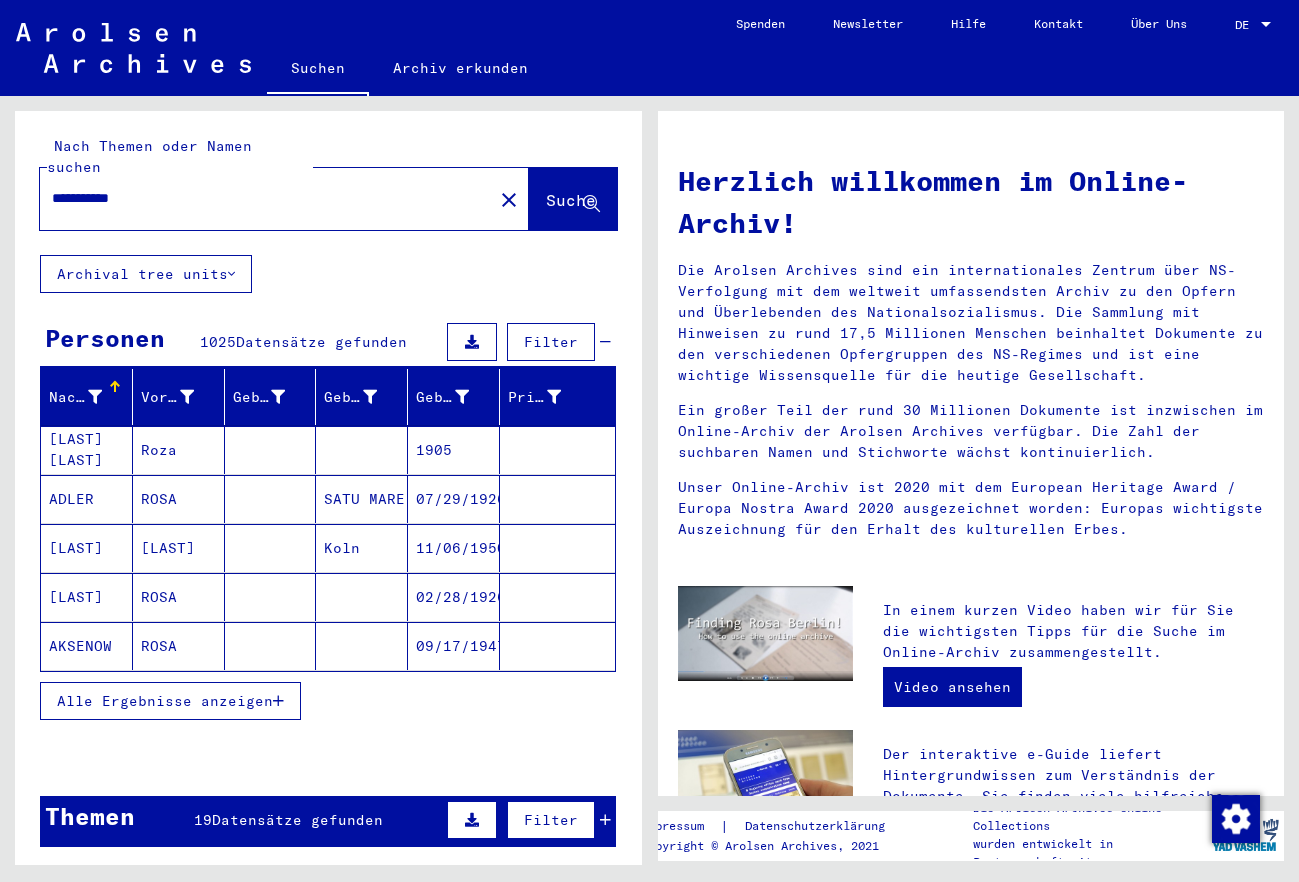 click on "Alle Ergebnisse anzeigen" at bounding box center [170, 701] 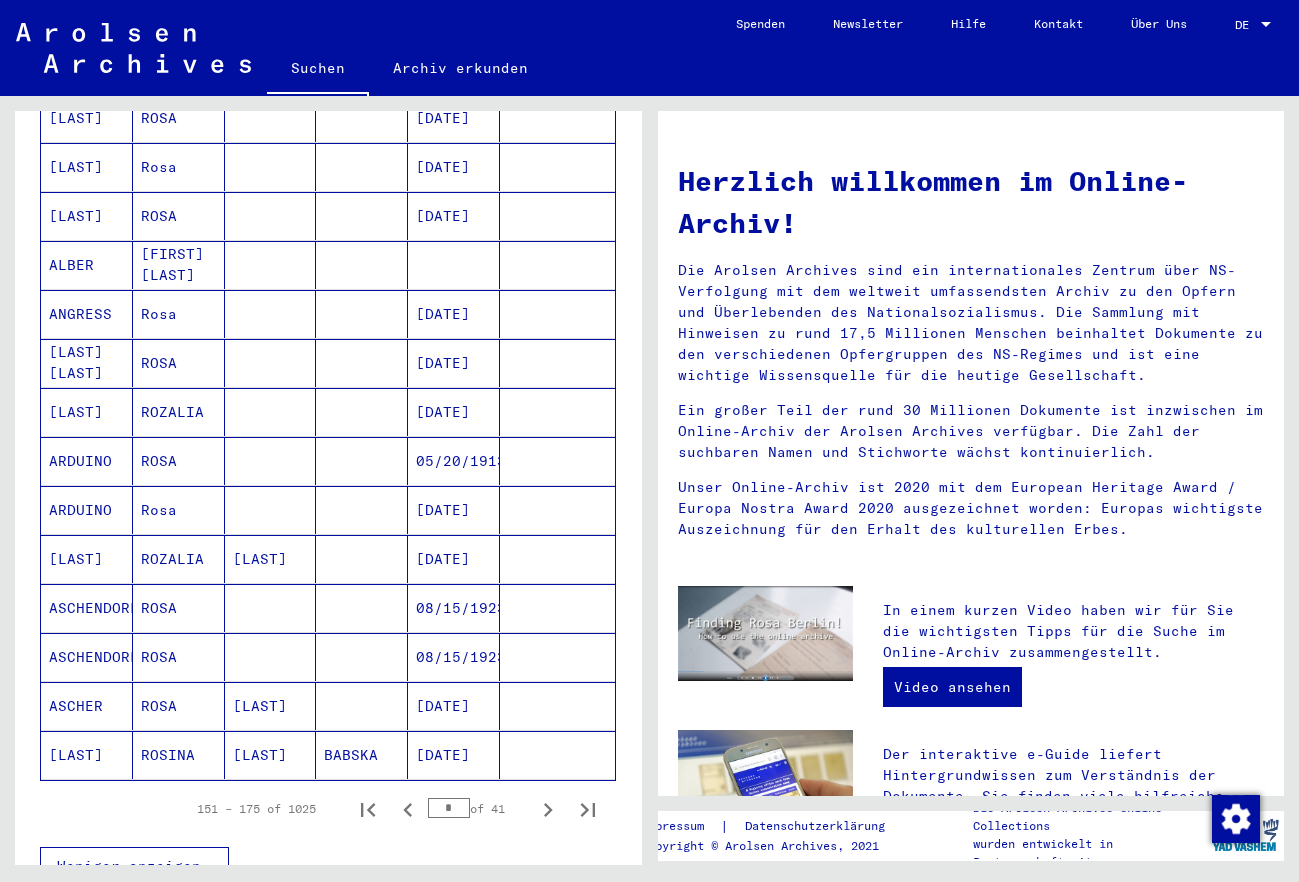 scroll, scrollTop: 1188, scrollLeft: 0, axis: vertical 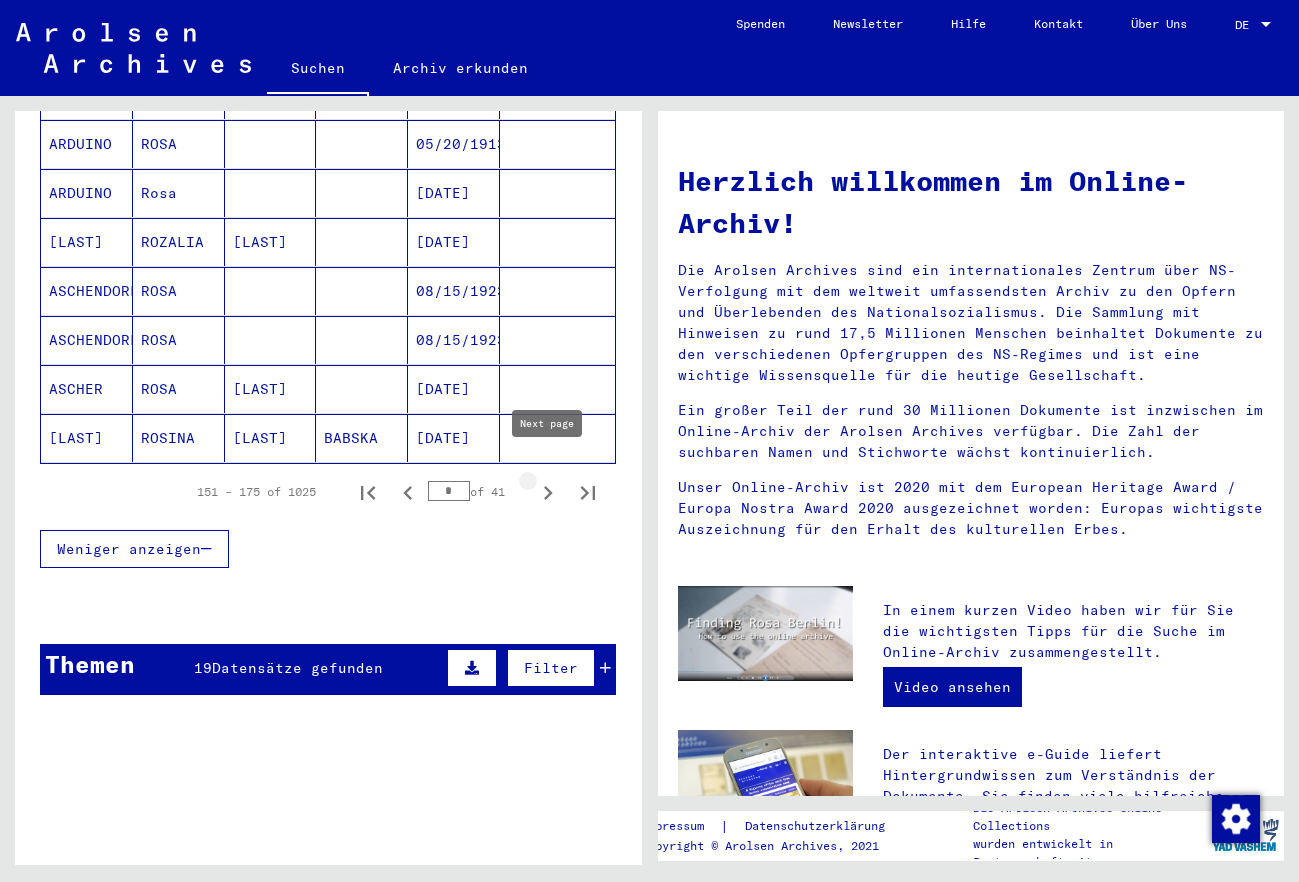 click 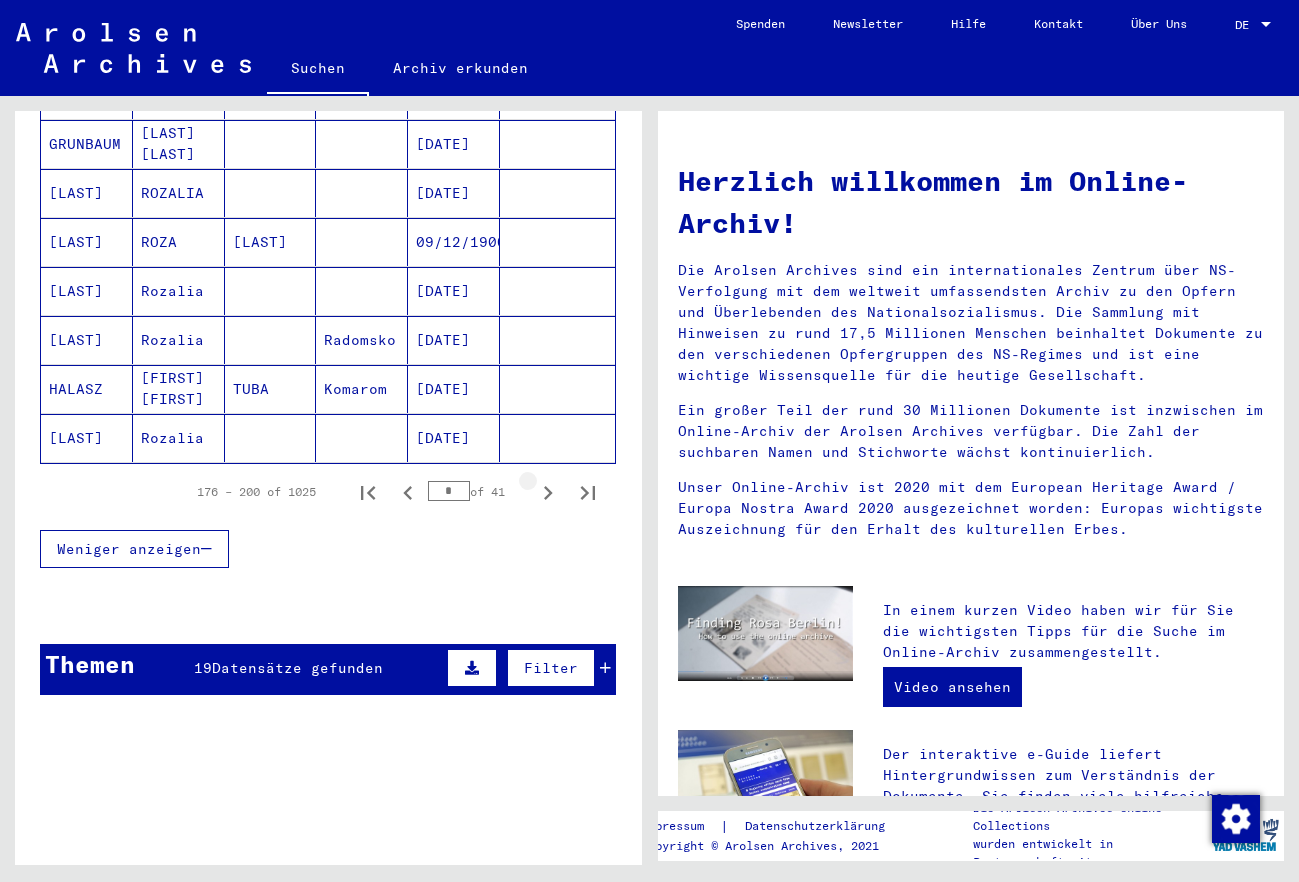 click 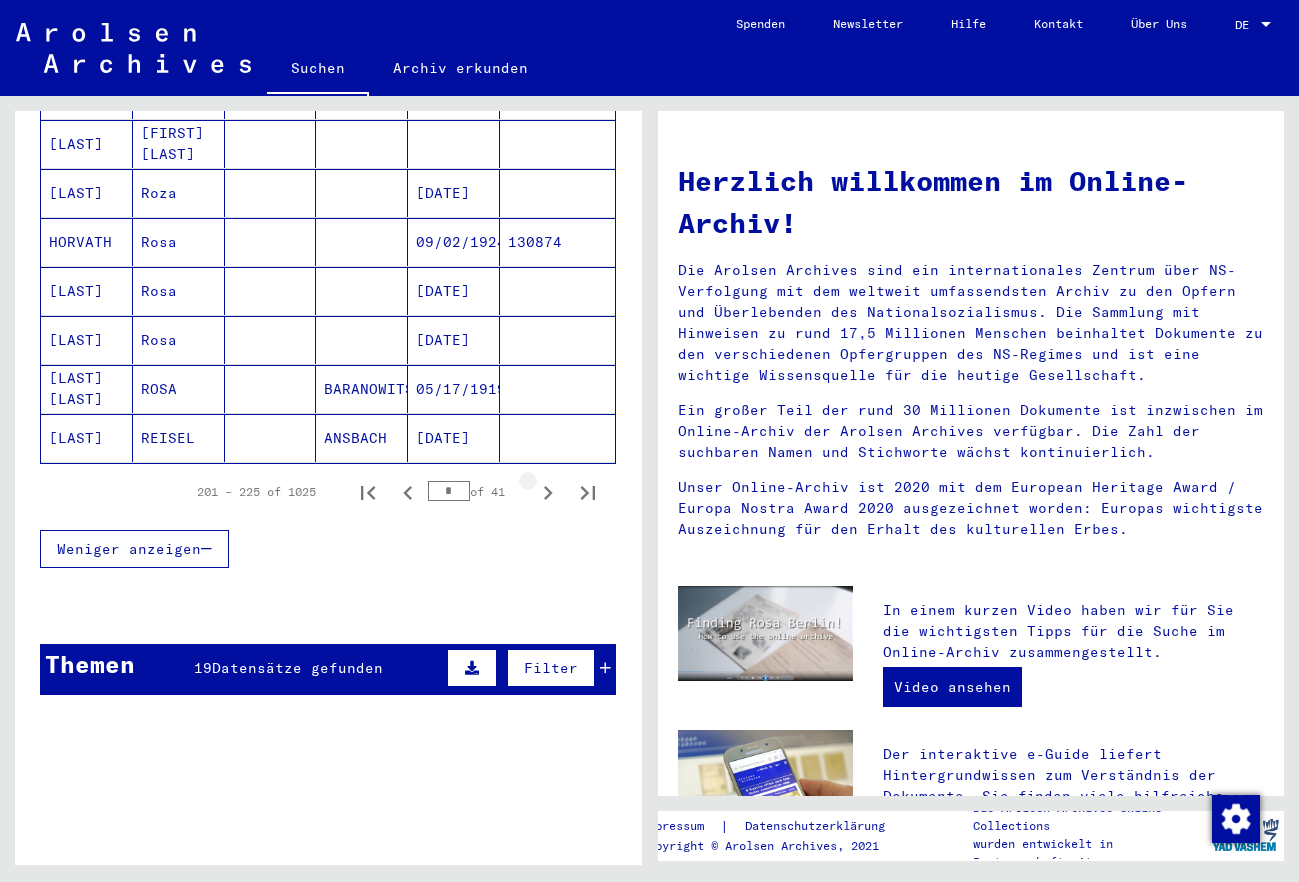 click 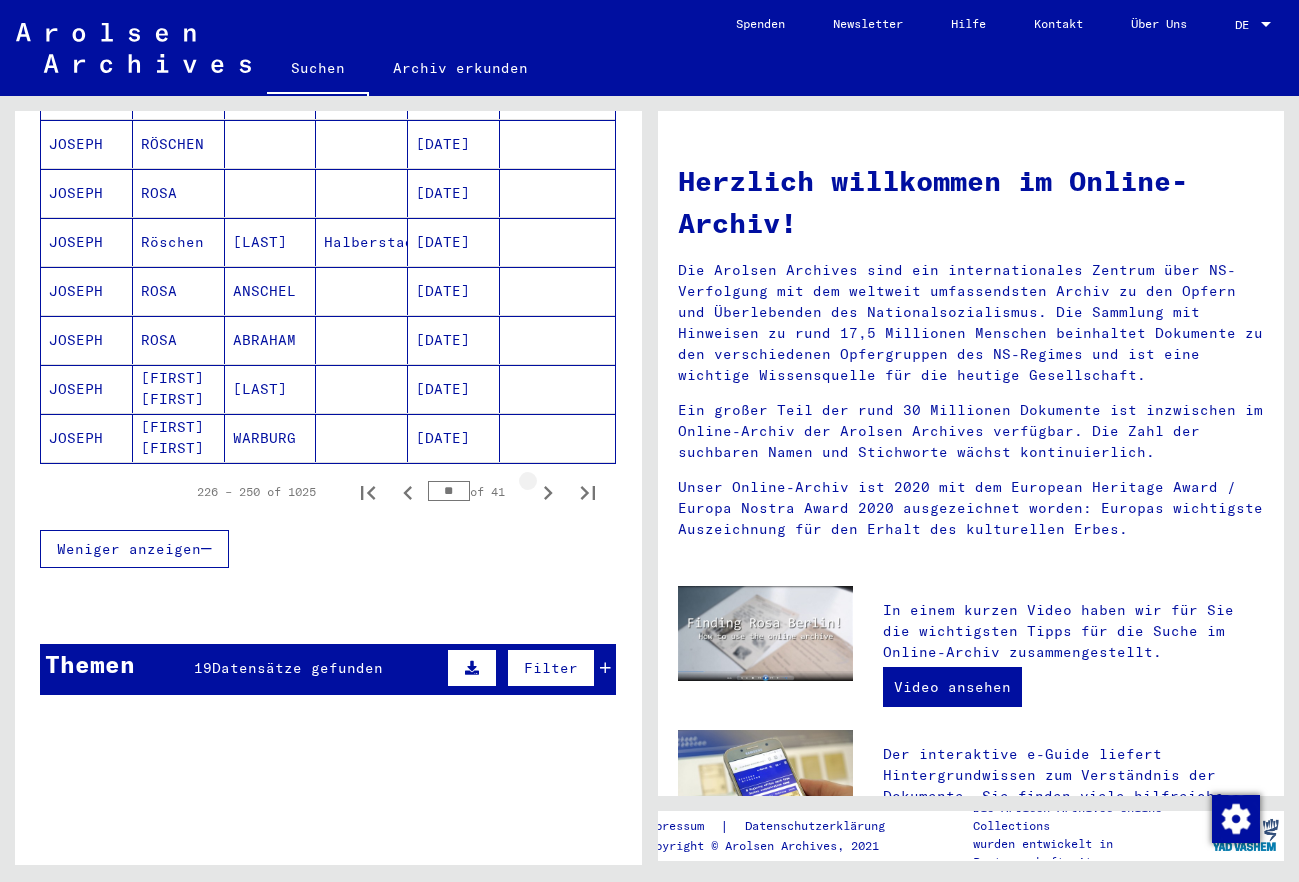 click 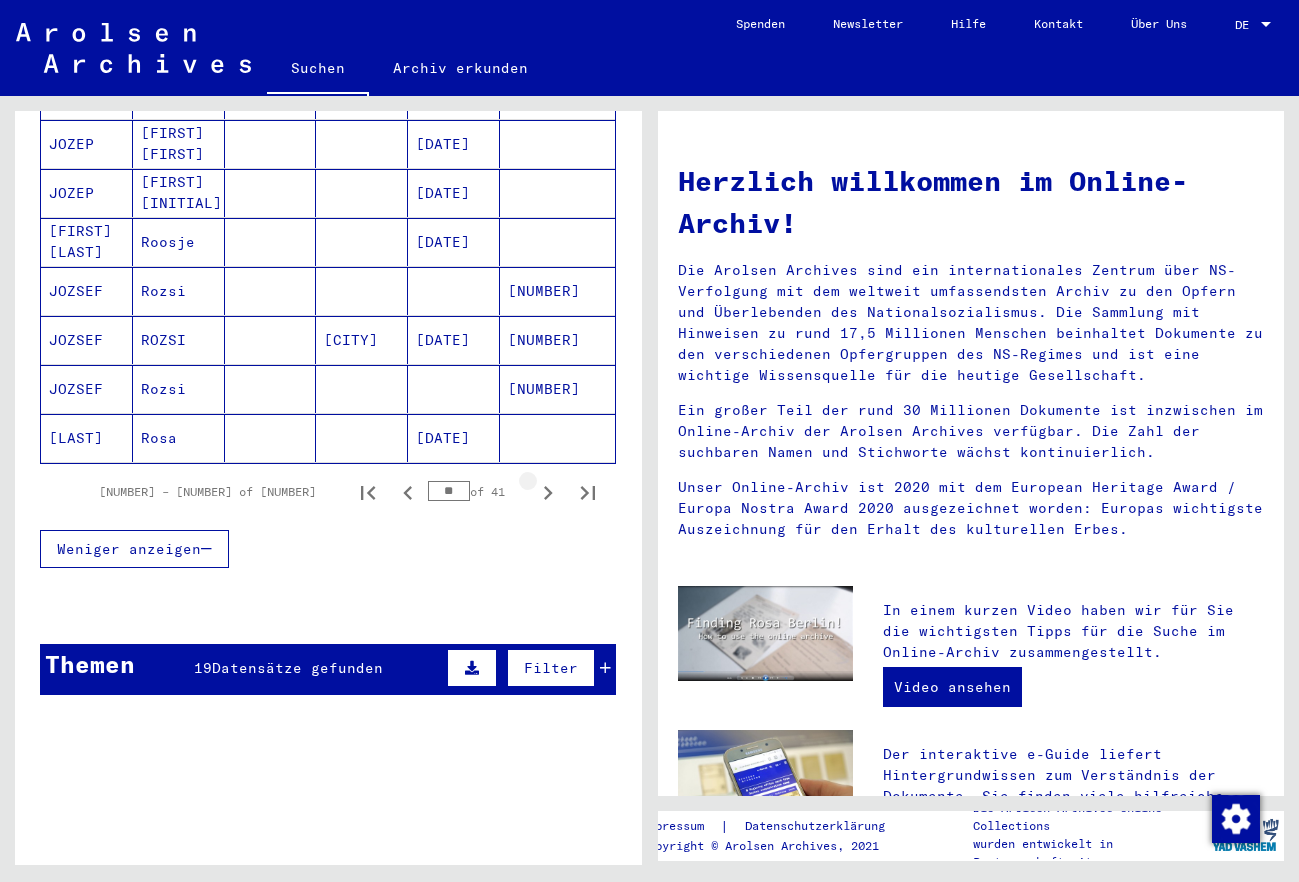 click 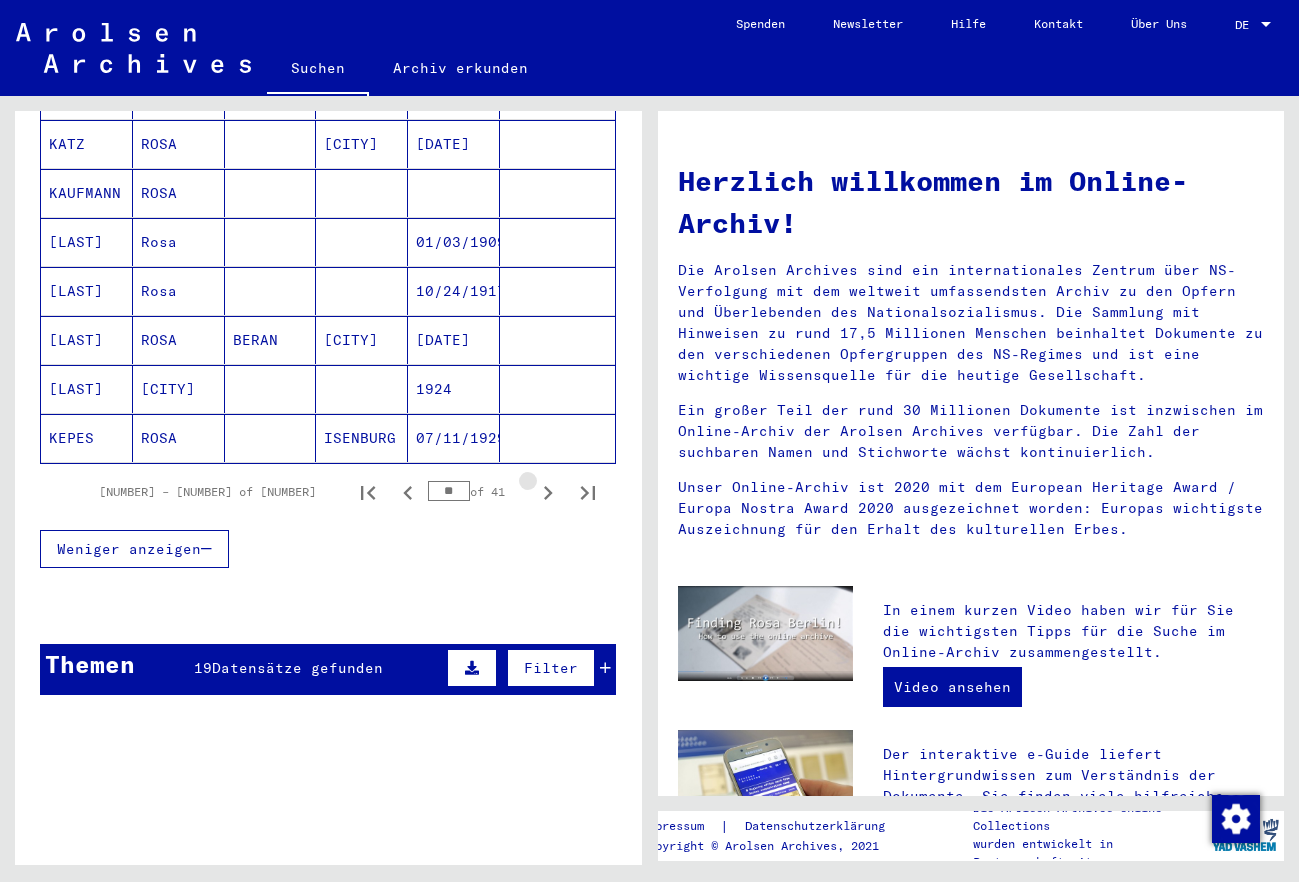 click 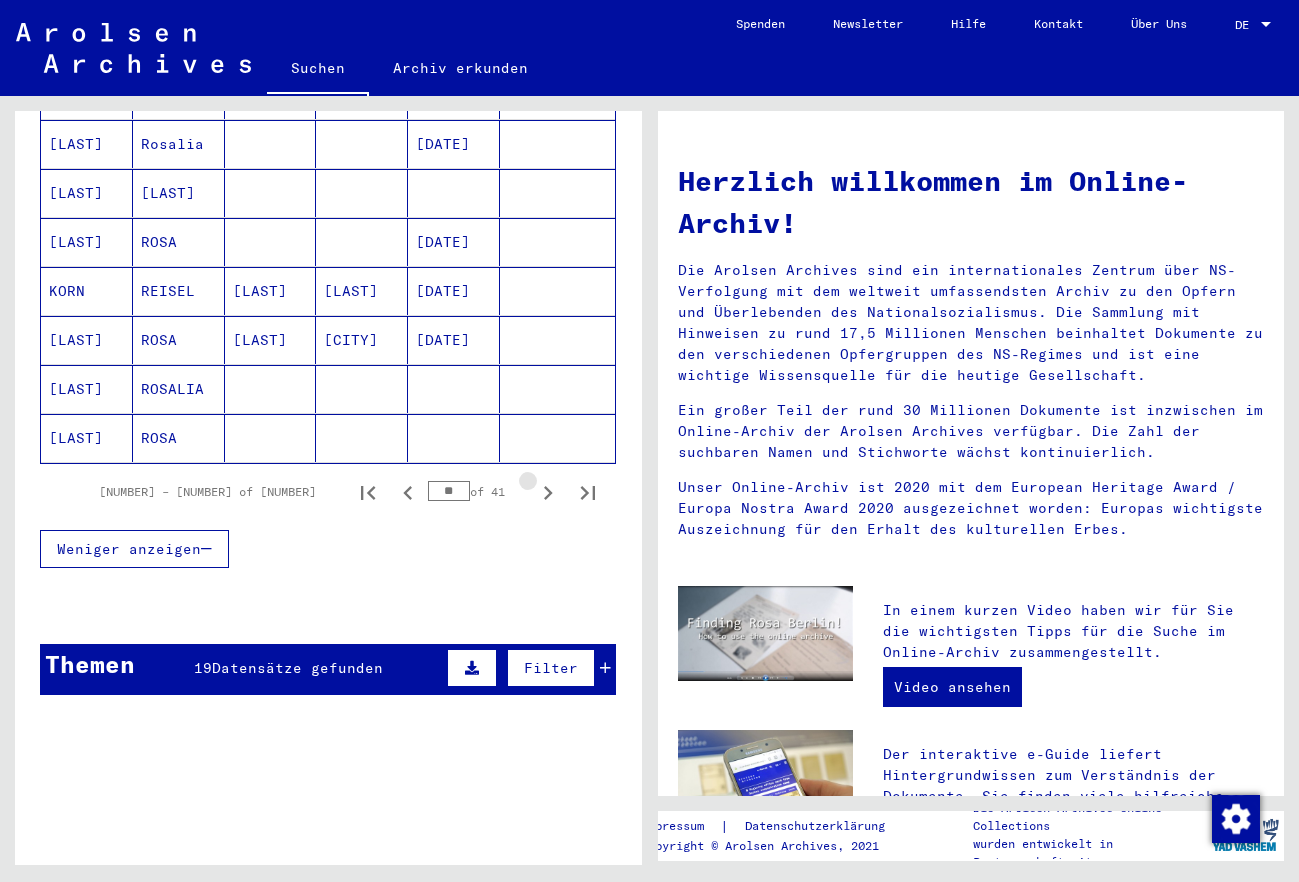 click 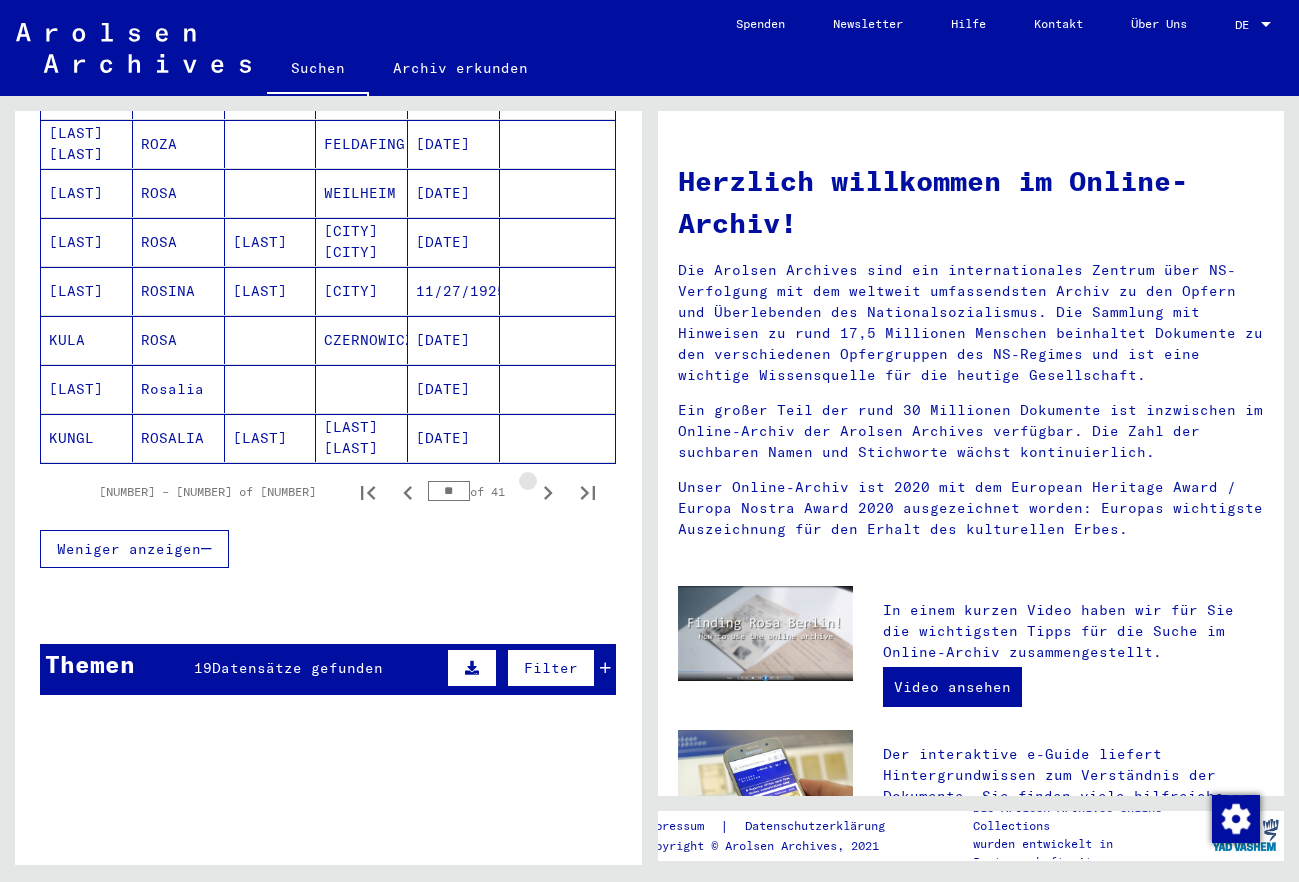 click 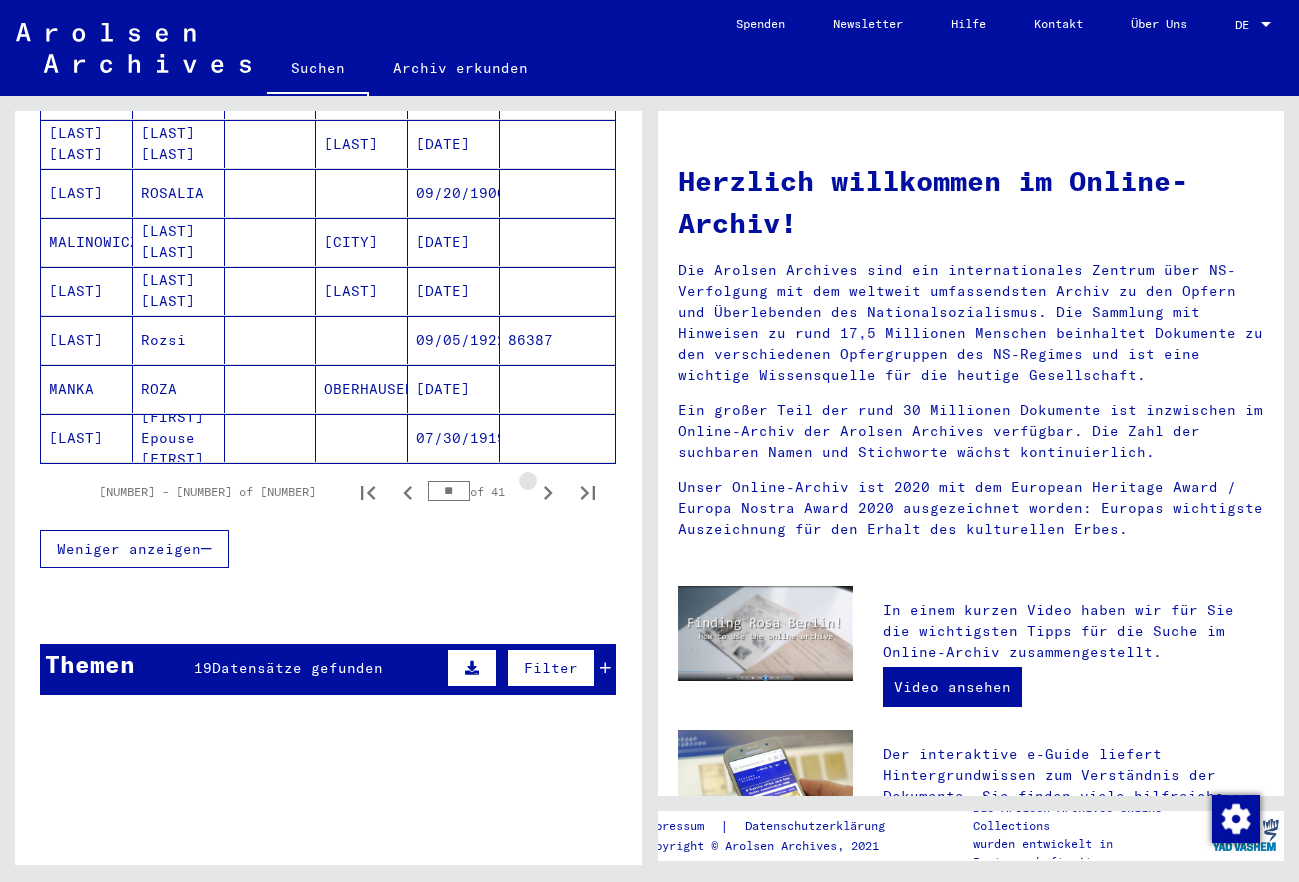 click 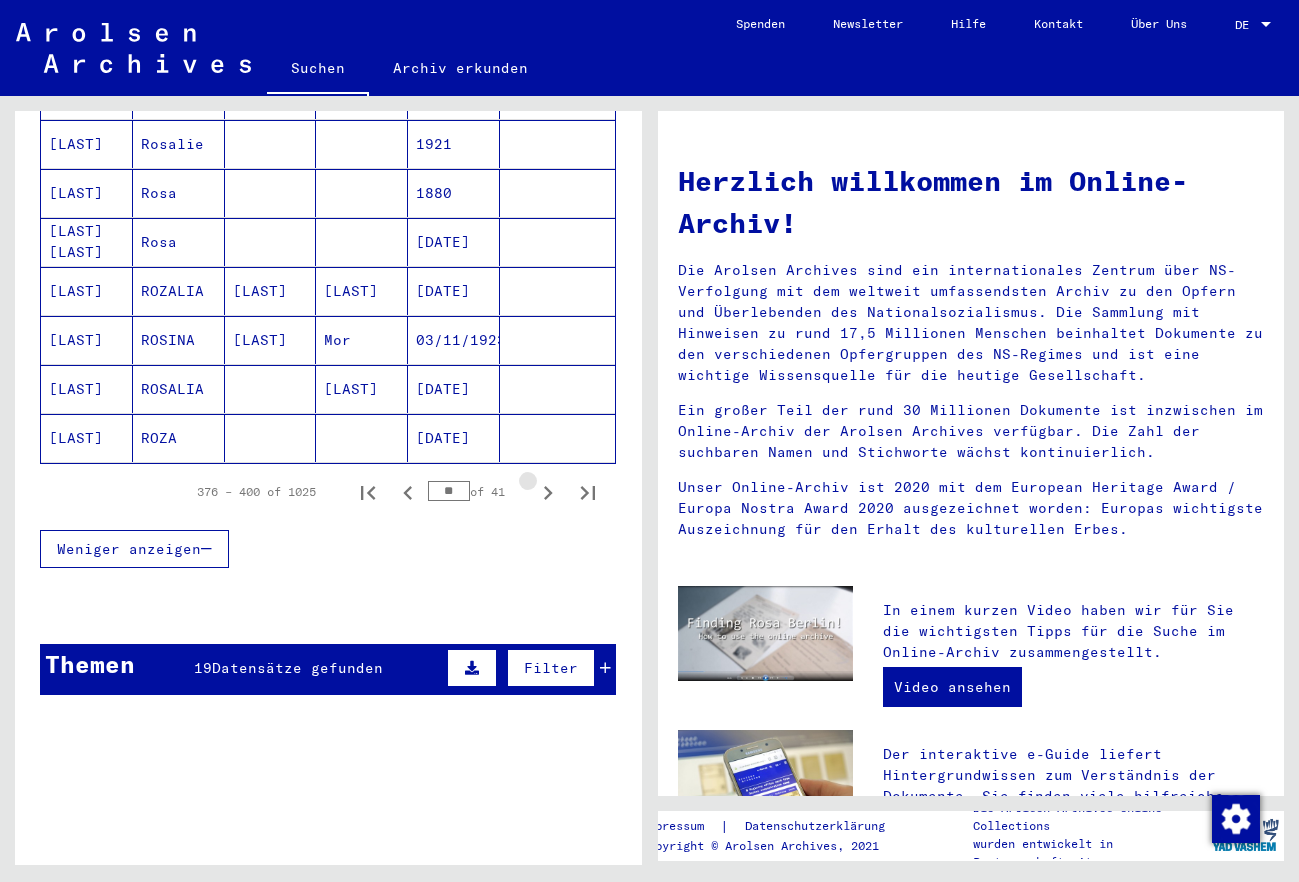 click 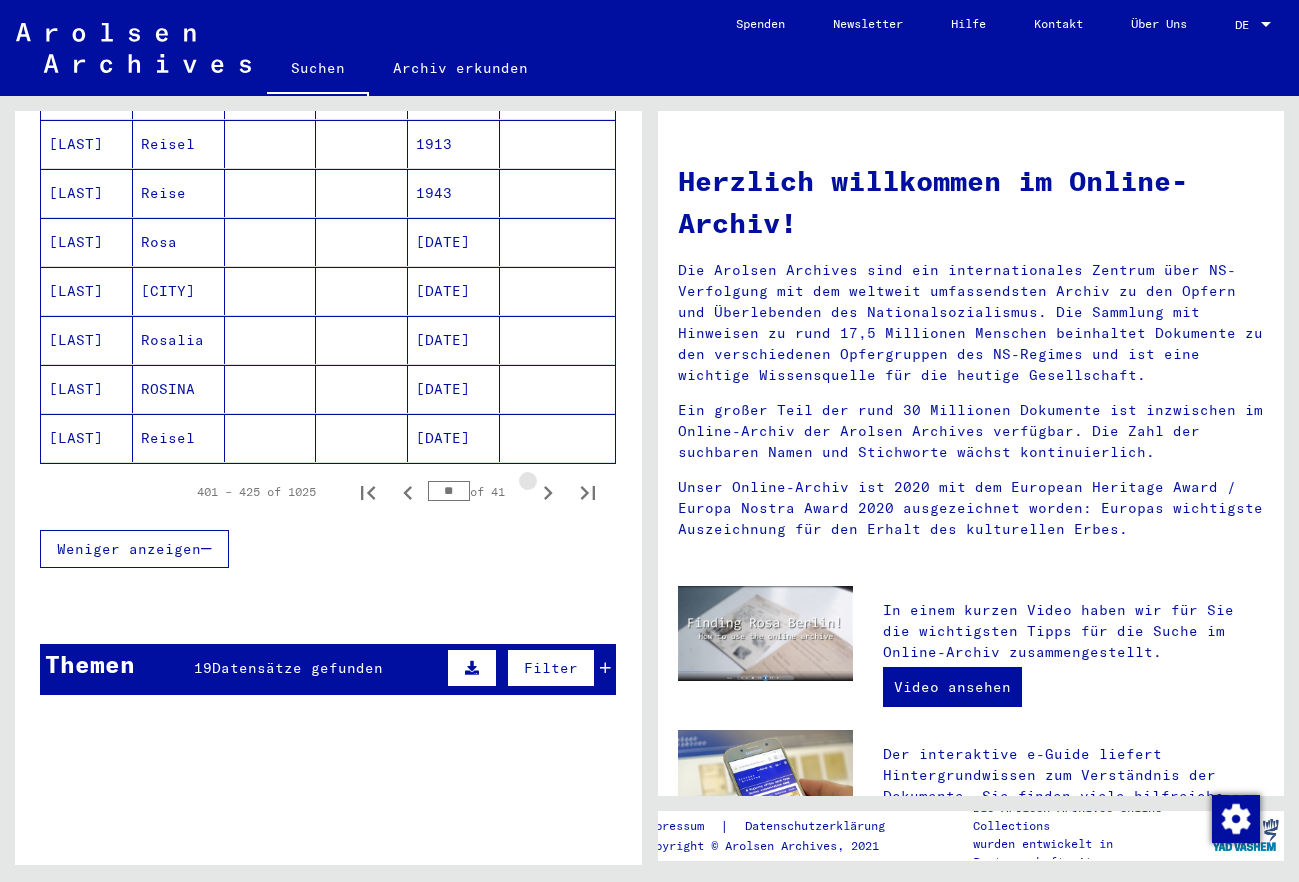 click 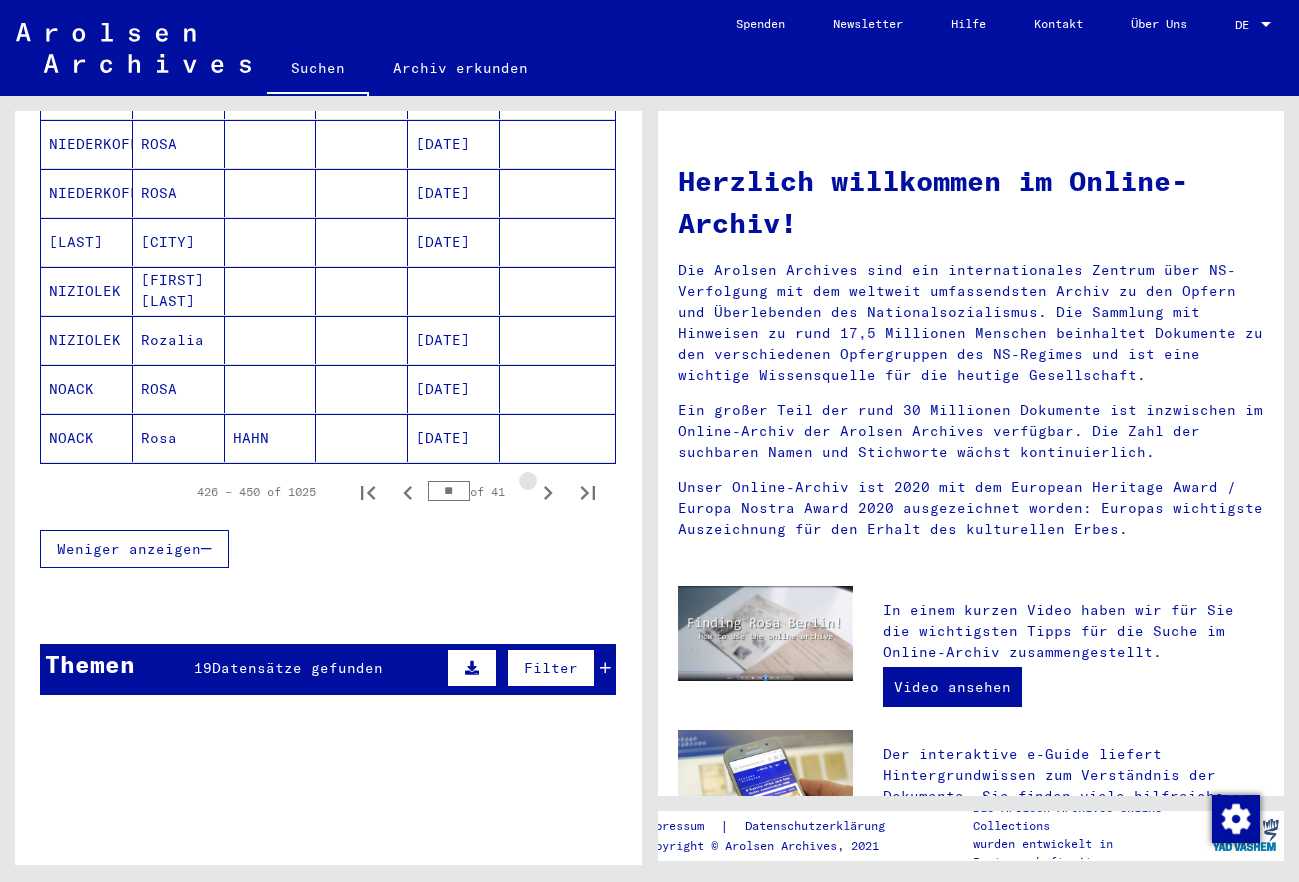 click 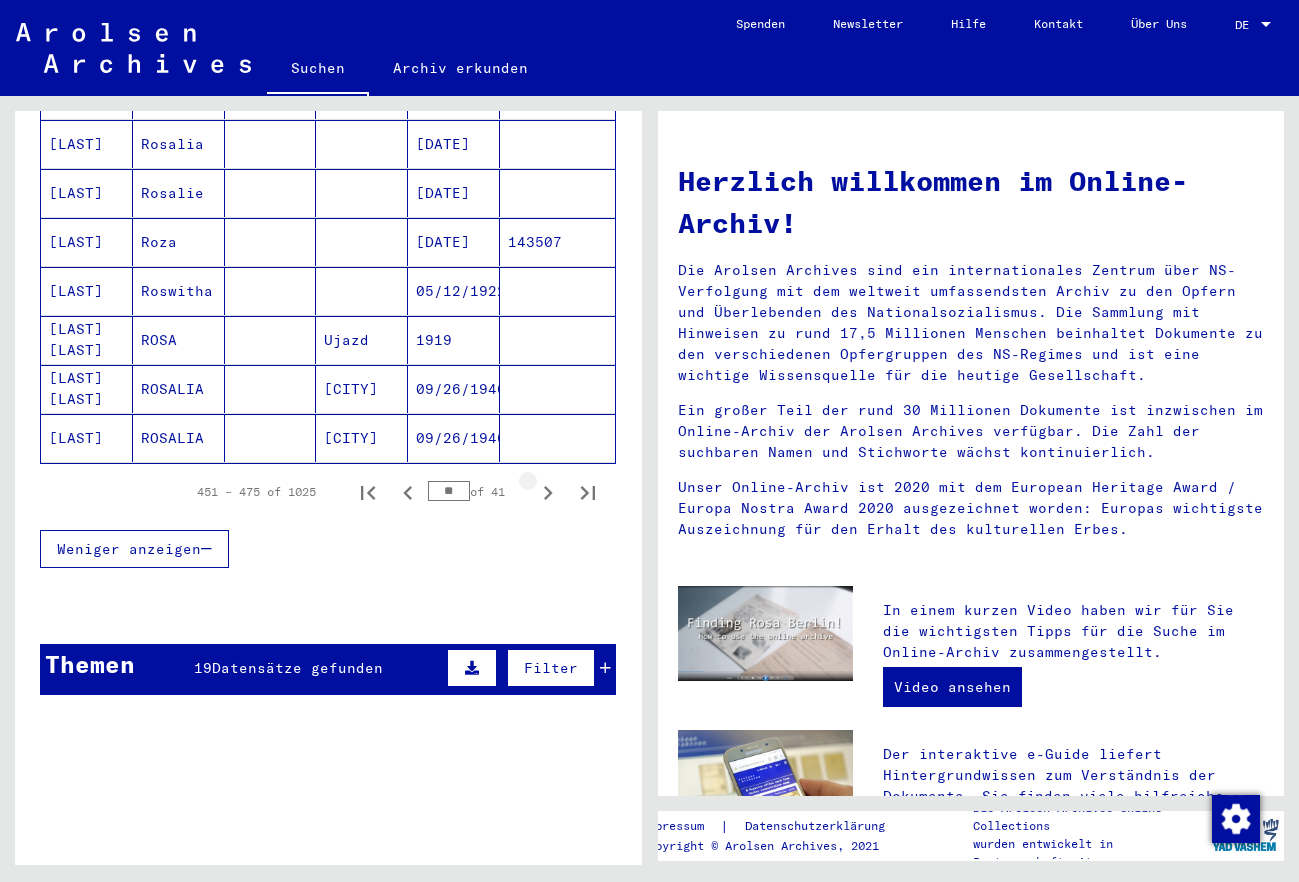 click 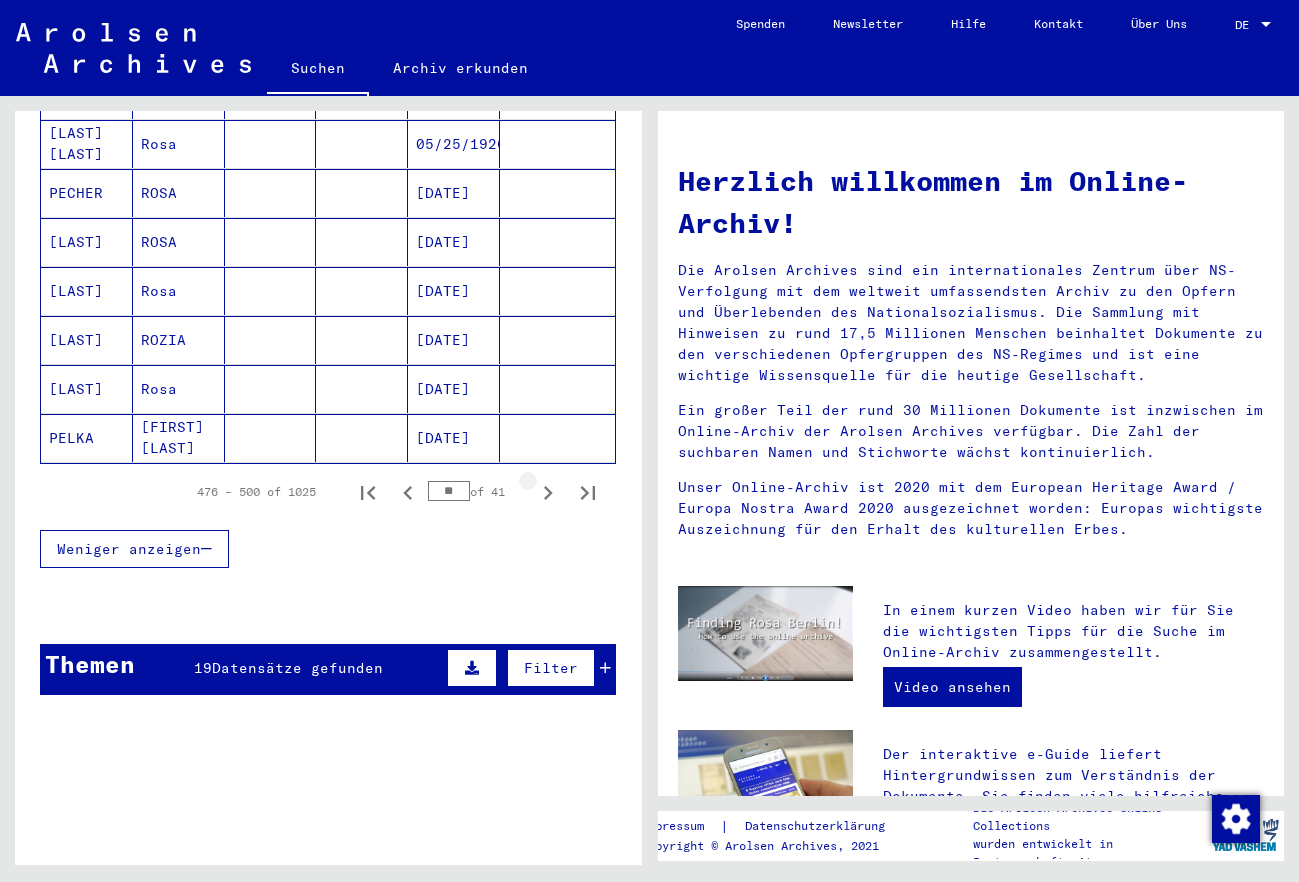 click 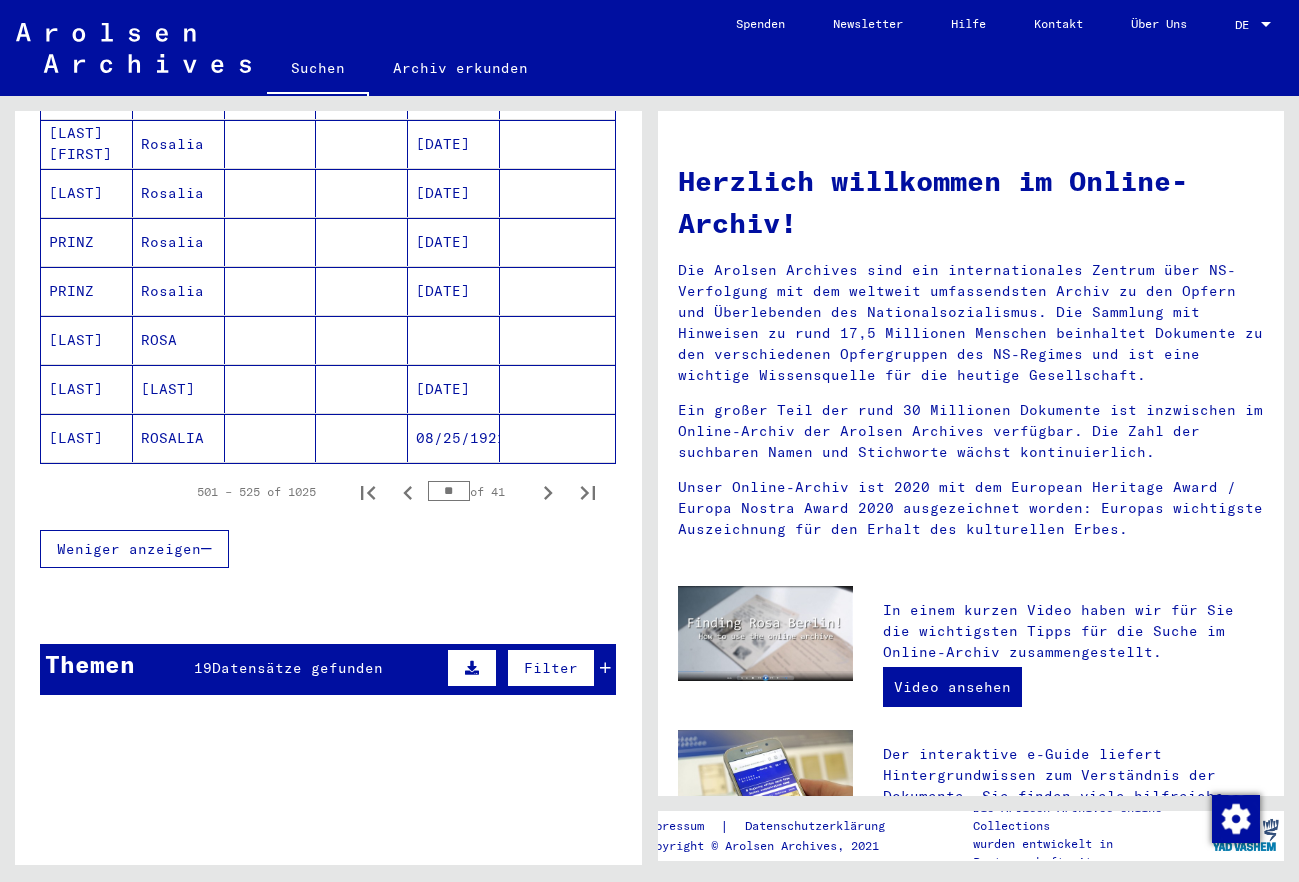 click 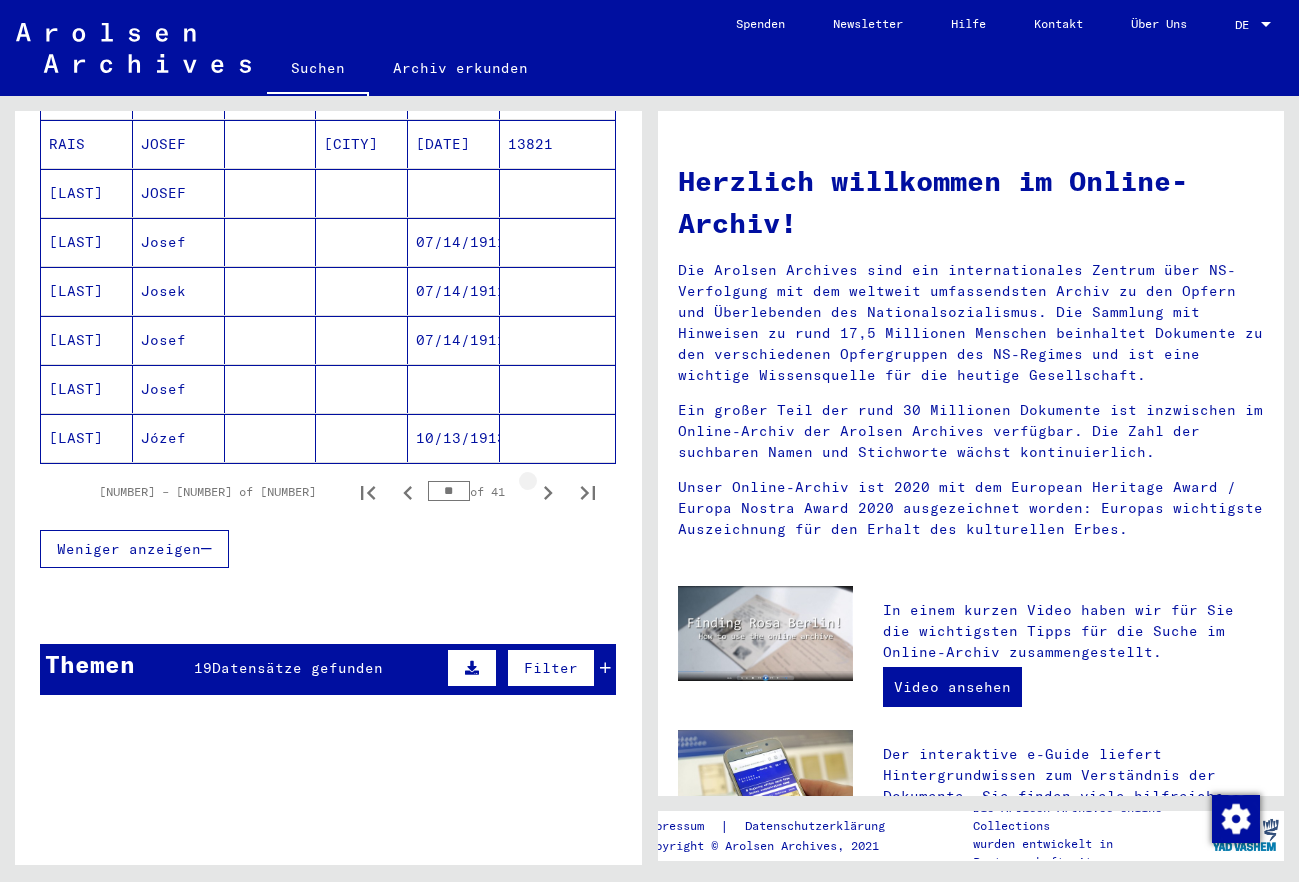 click 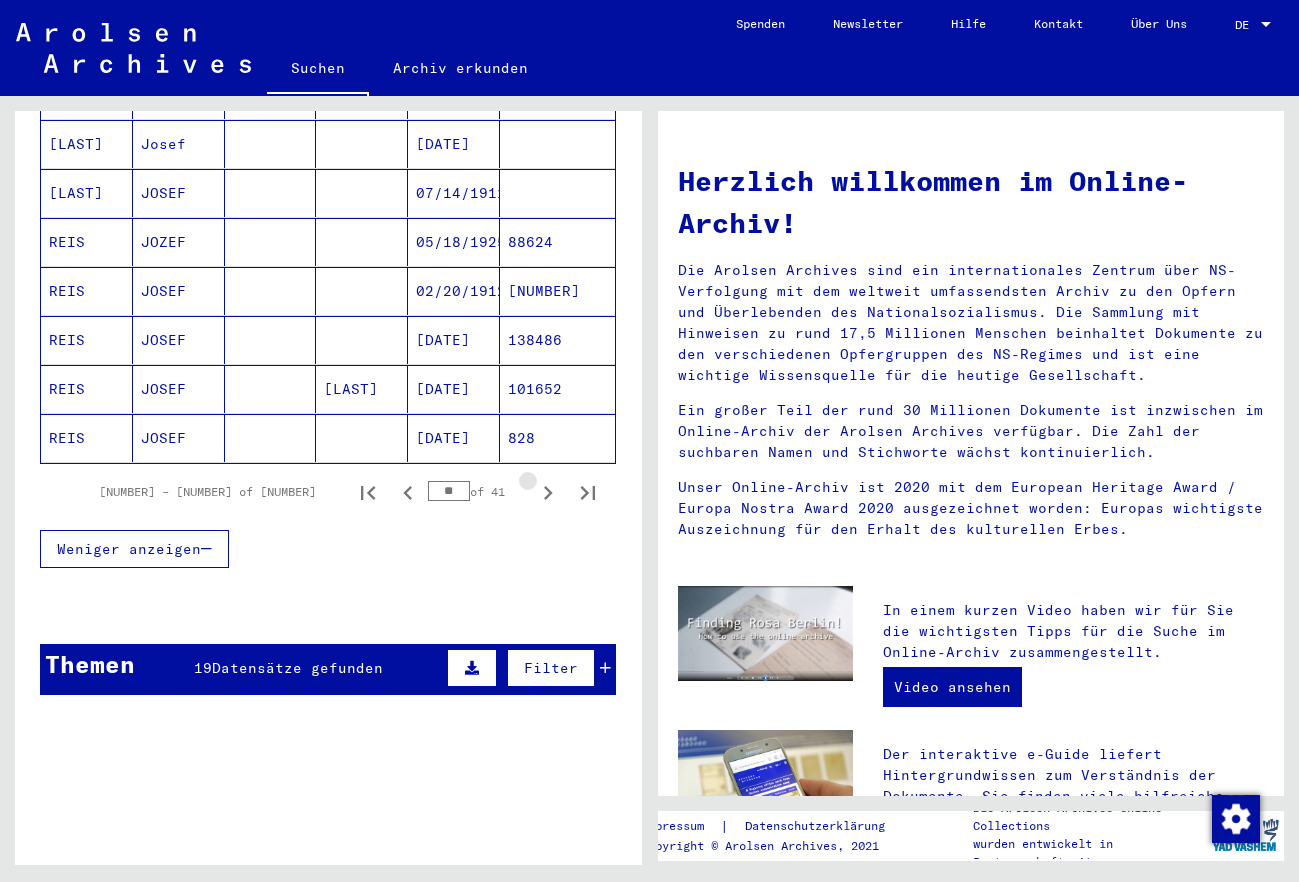 click 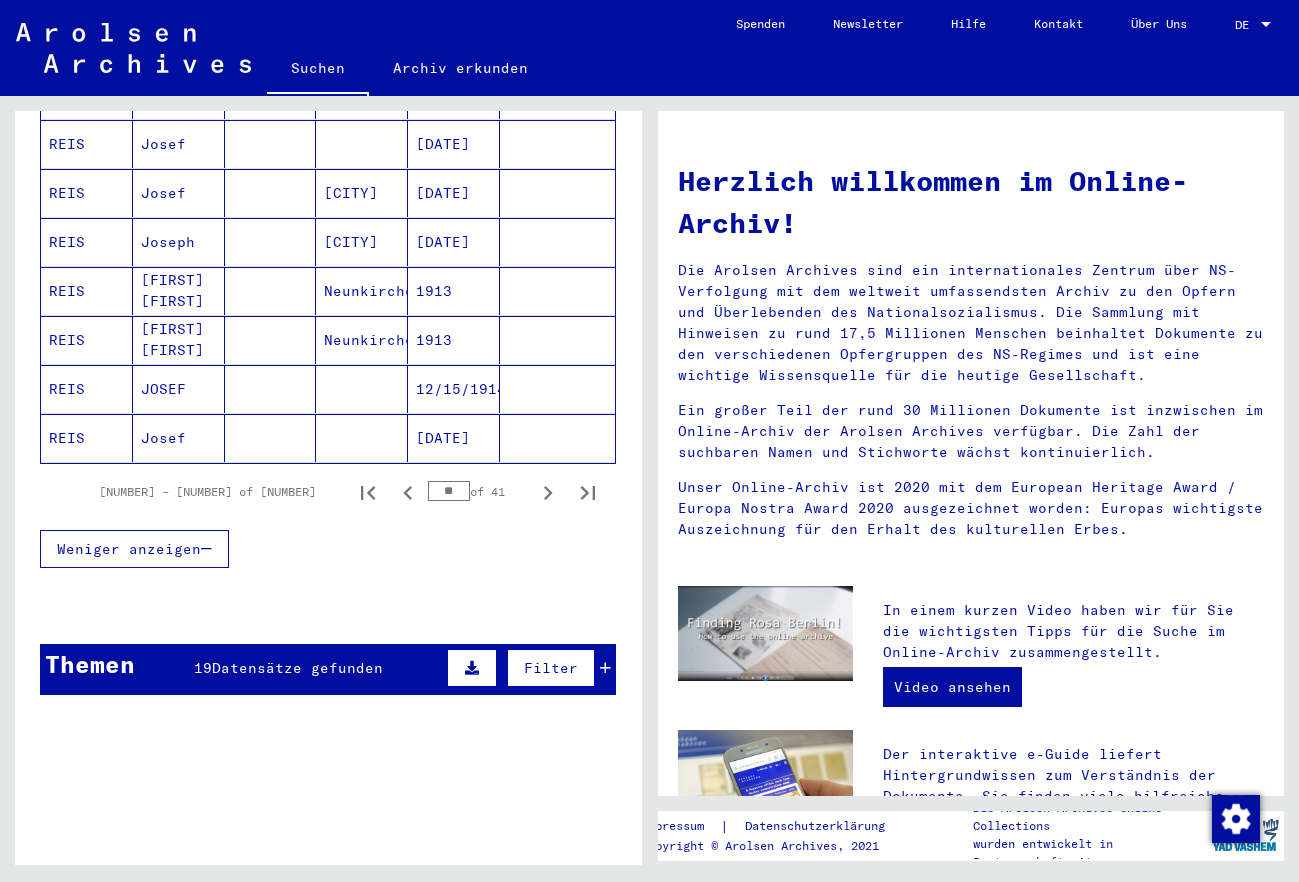 click 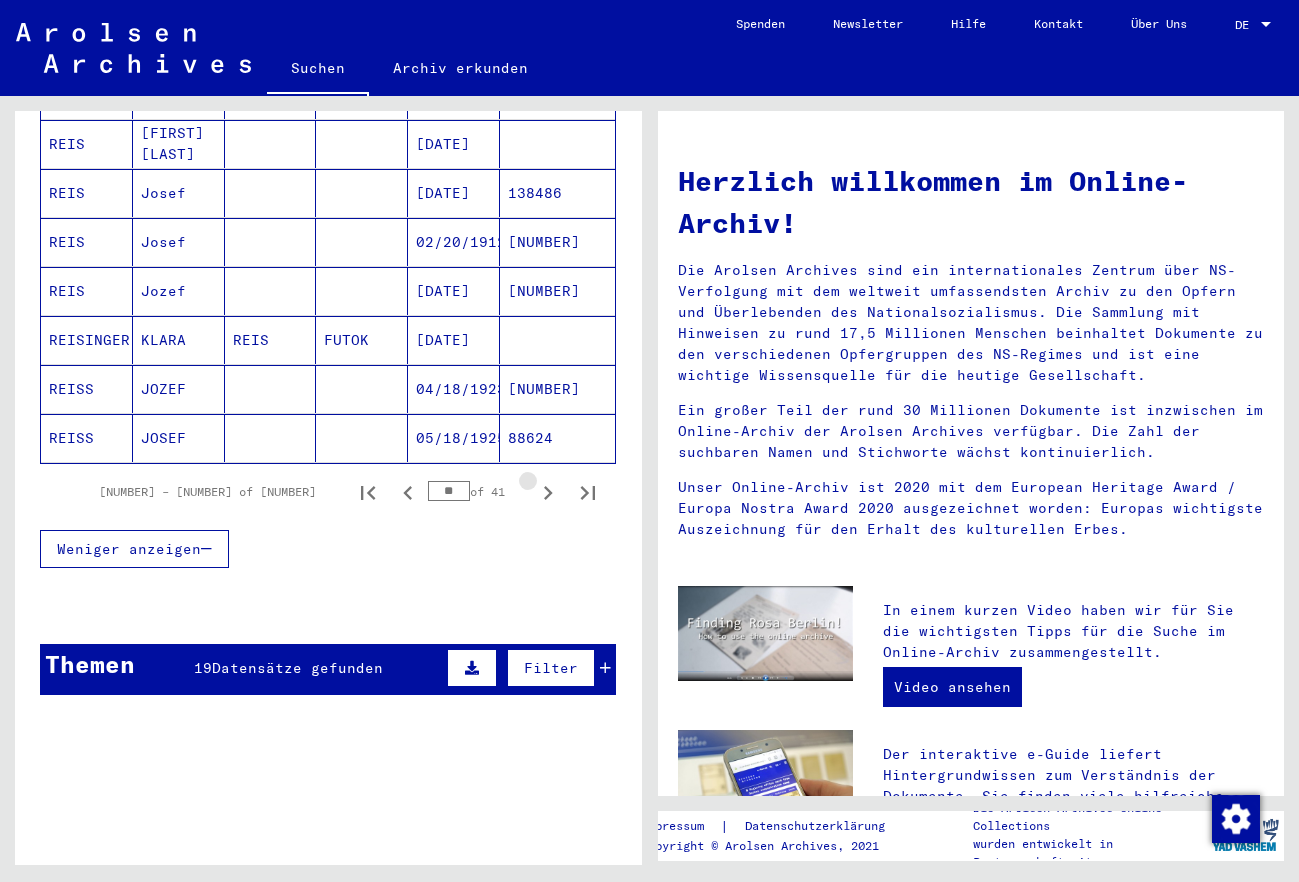 click 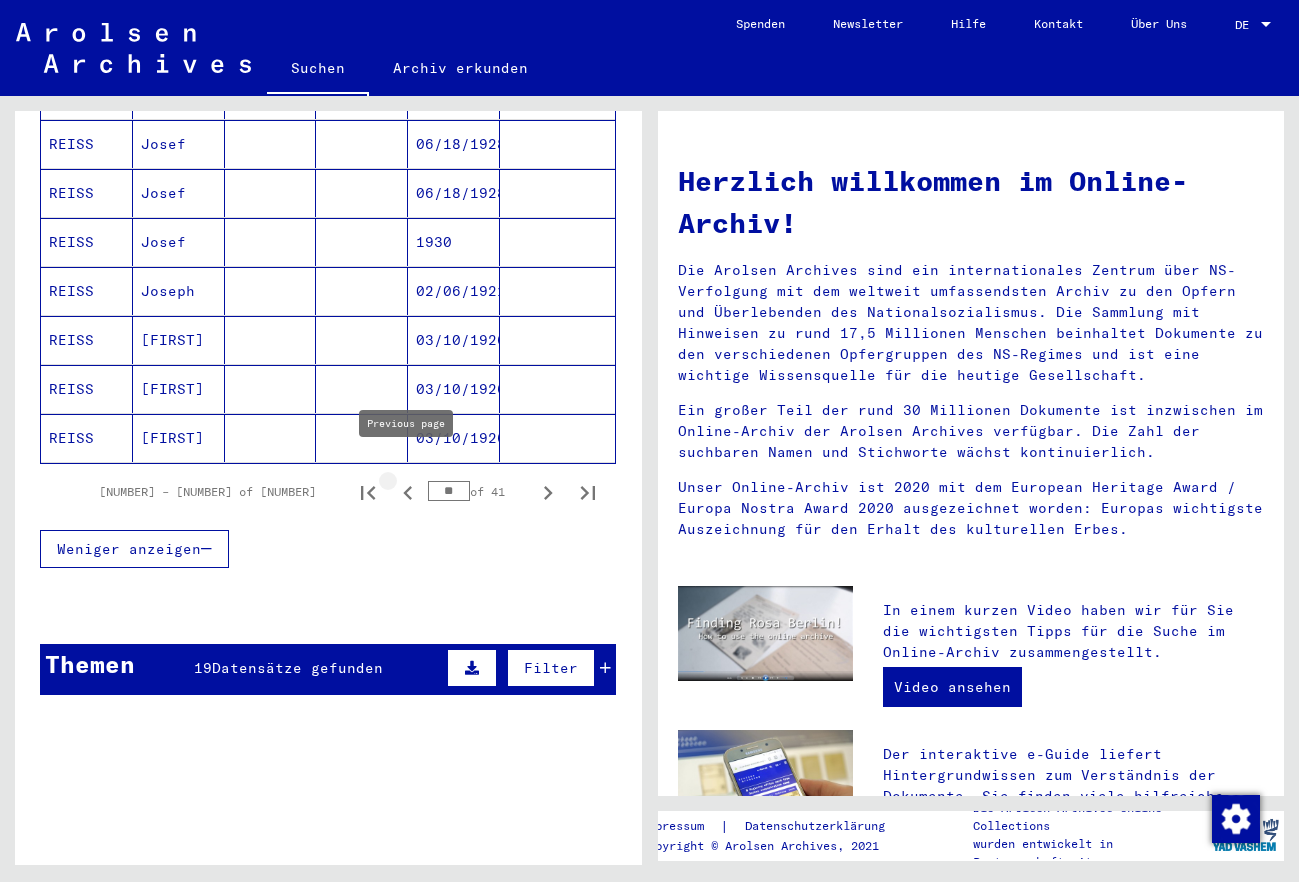 click 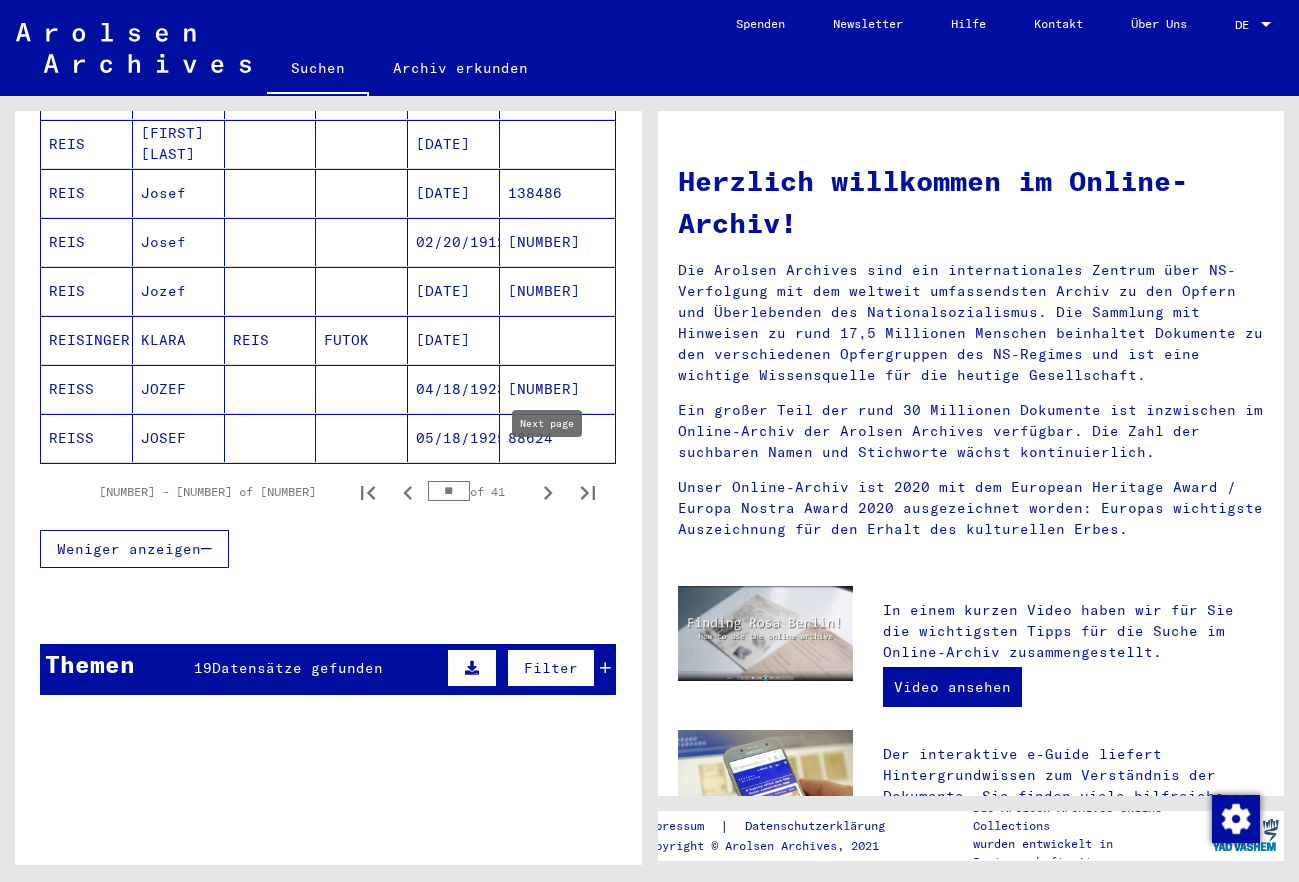 click 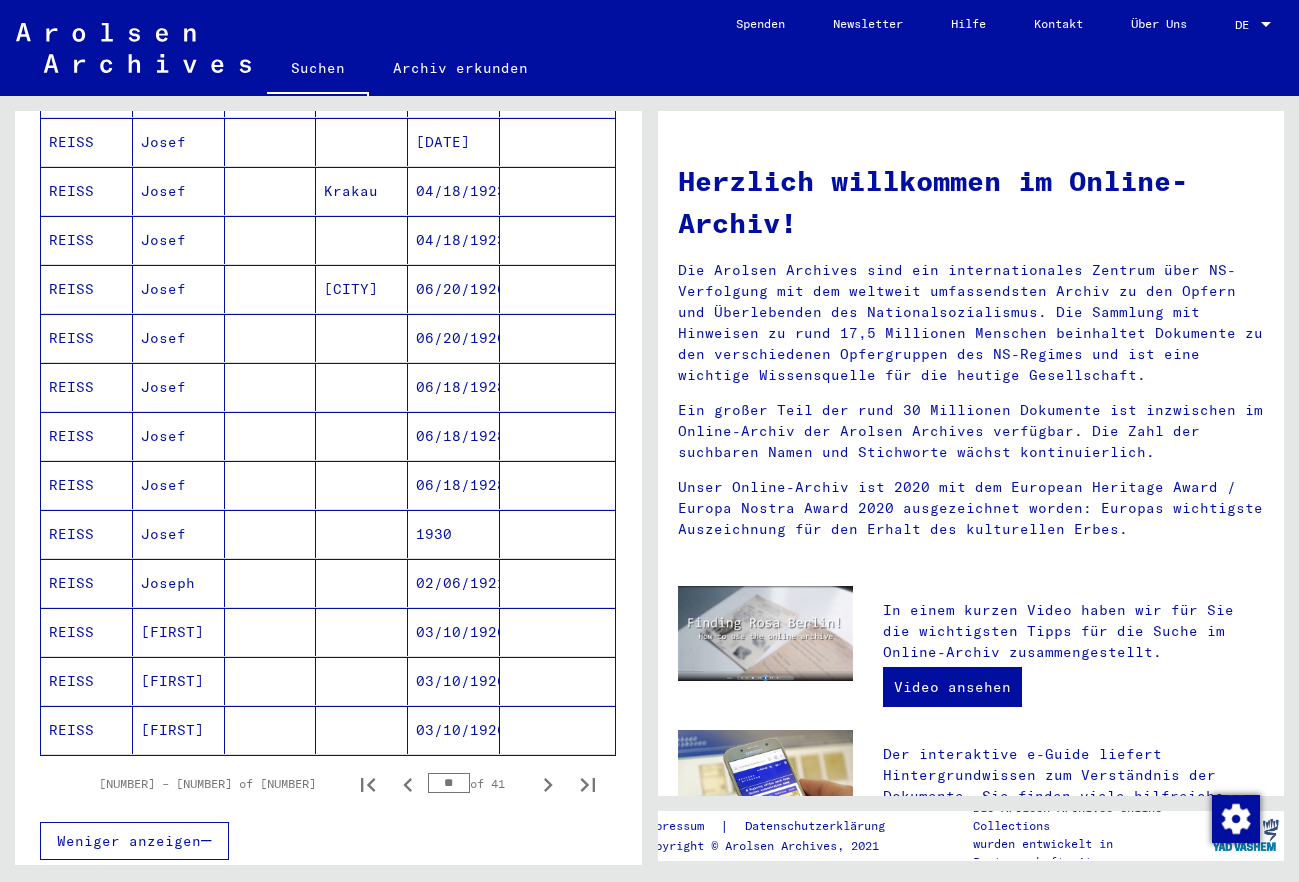 scroll, scrollTop: 1080, scrollLeft: 0, axis: vertical 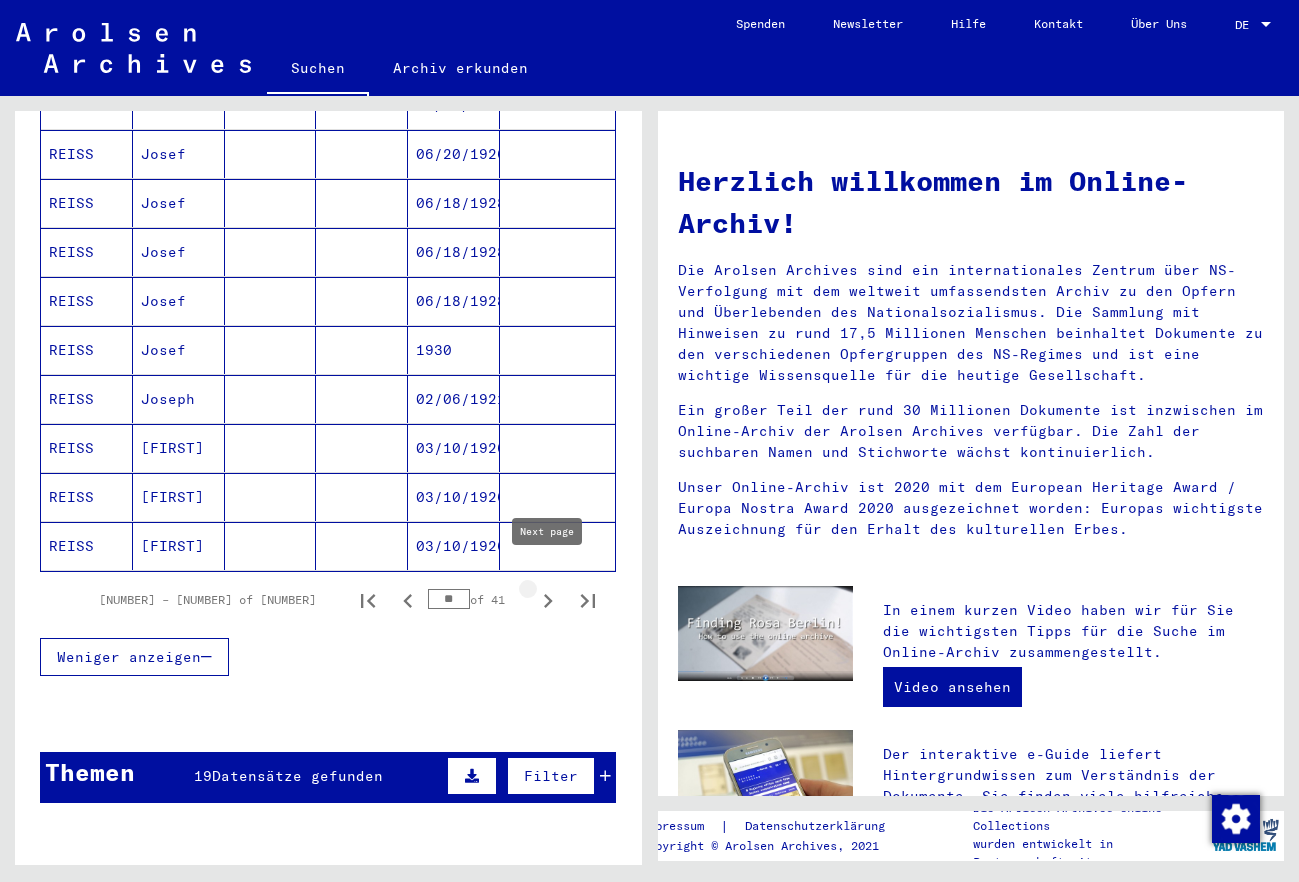 click 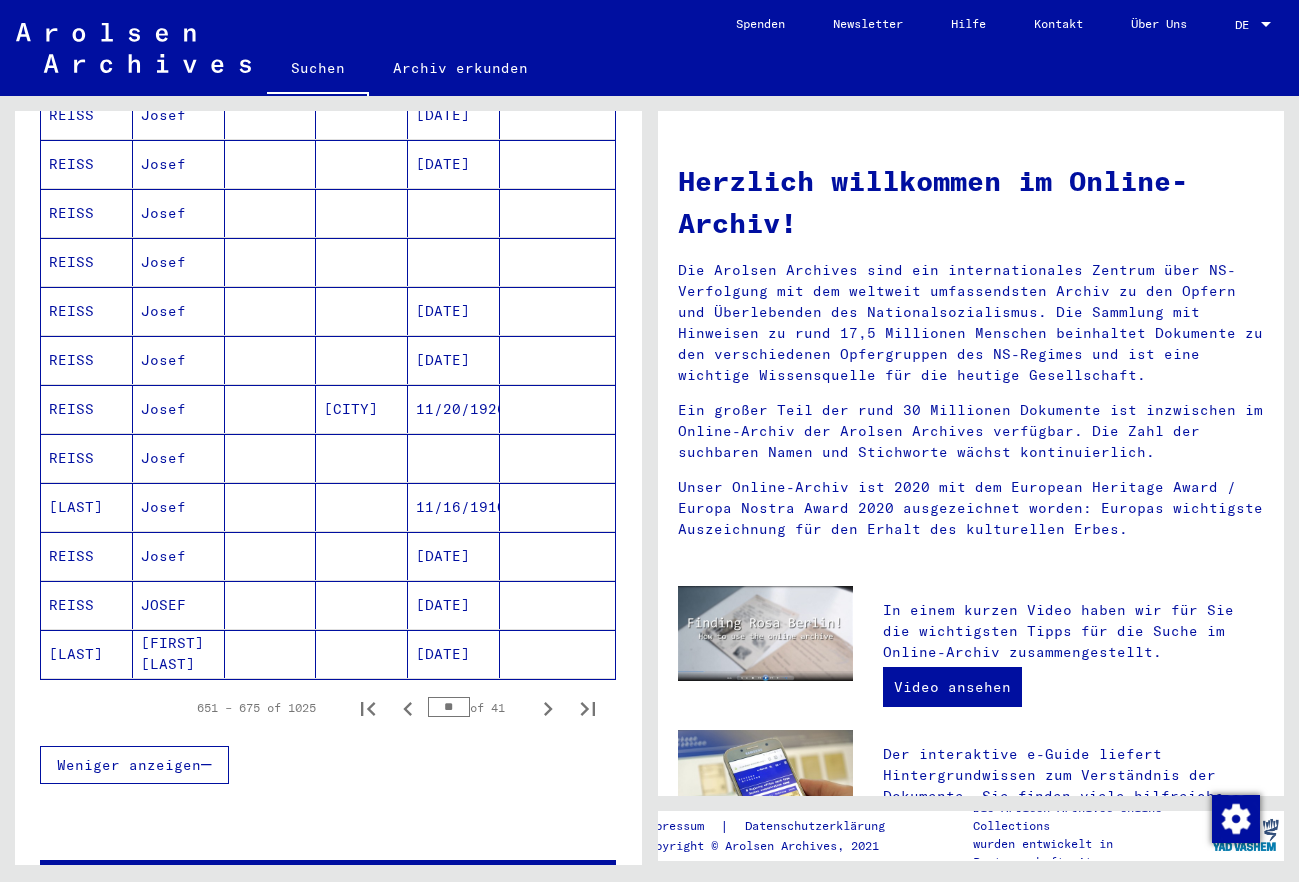 scroll, scrollTop: 1296, scrollLeft: 0, axis: vertical 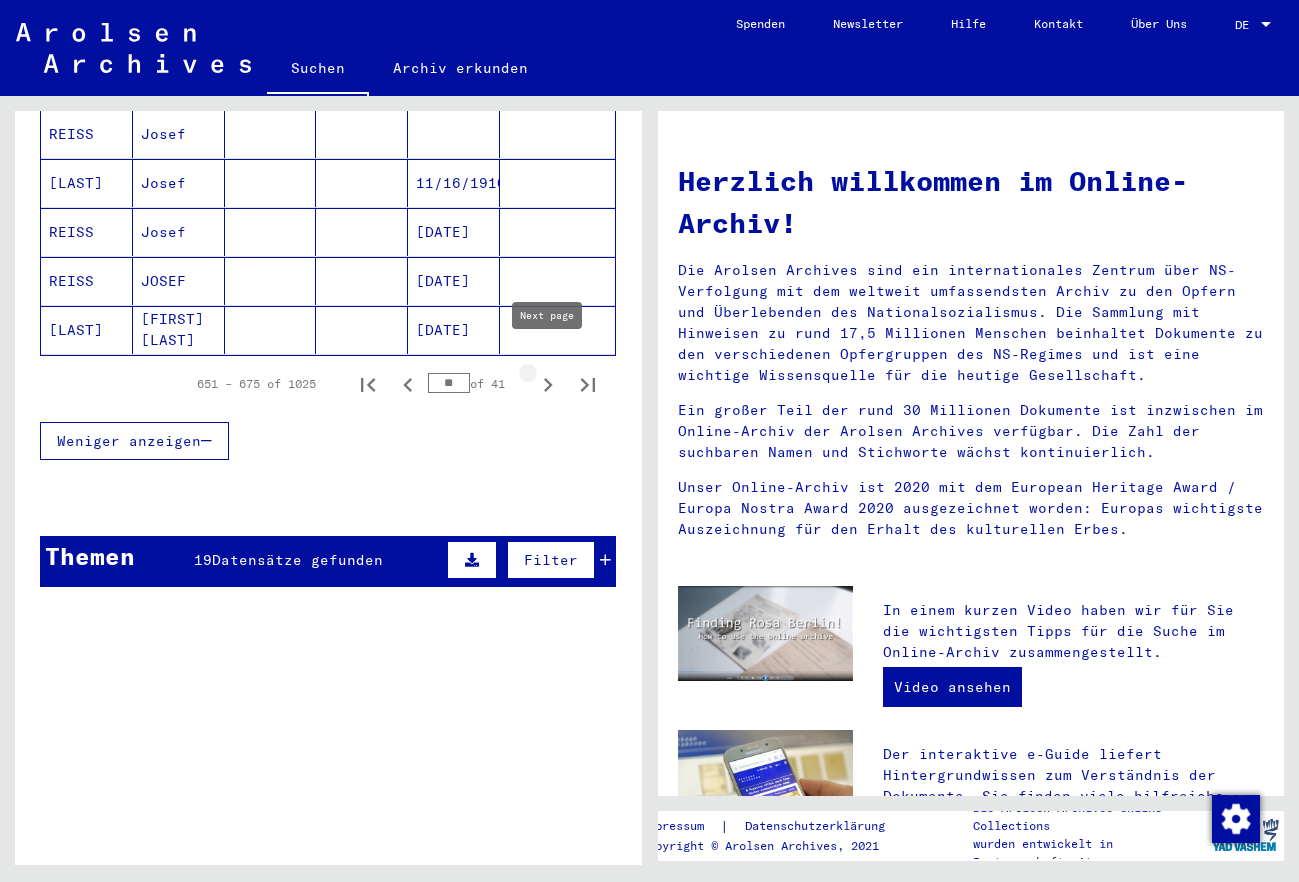 click 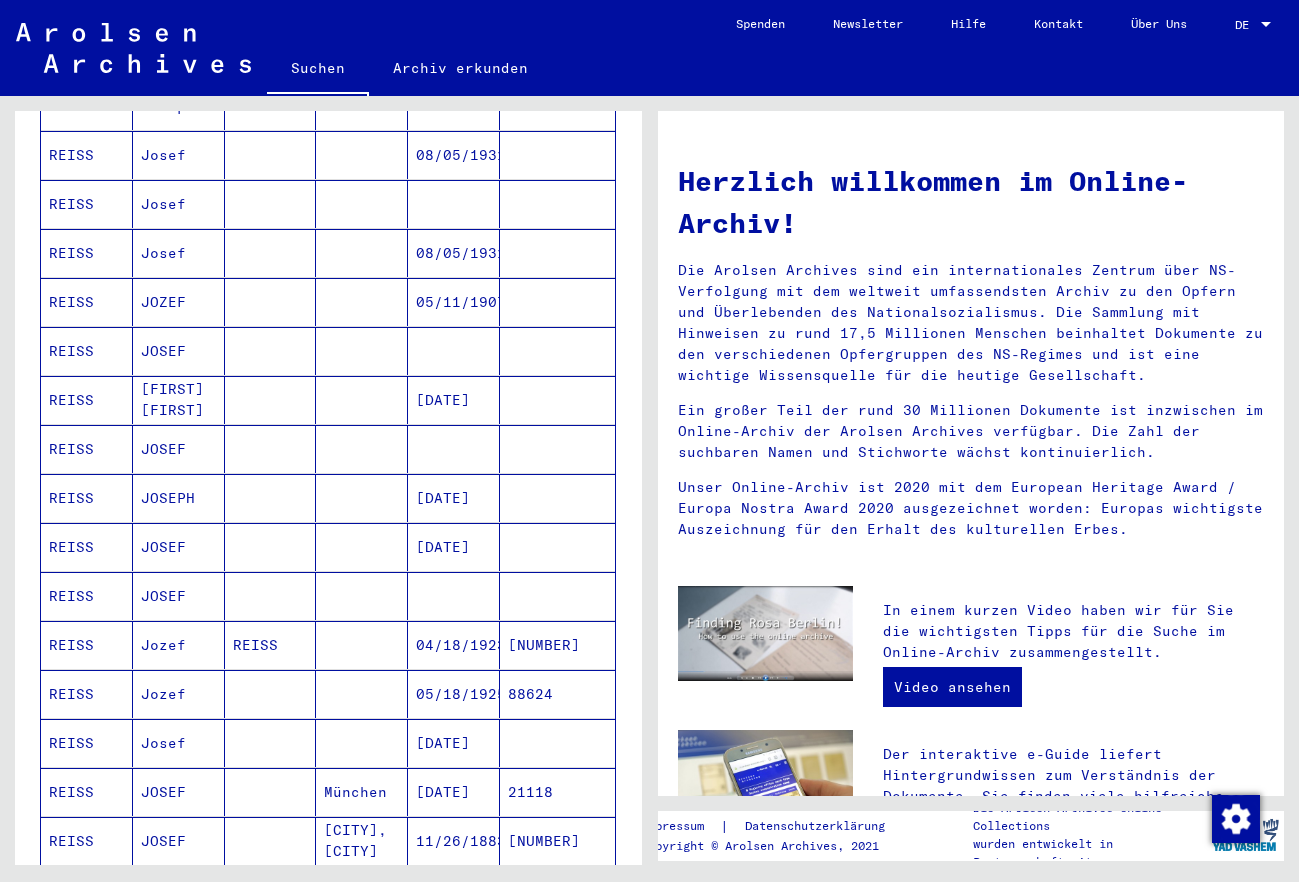 scroll, scrollTop: 864, scrollLeft: 0, axis: vertical 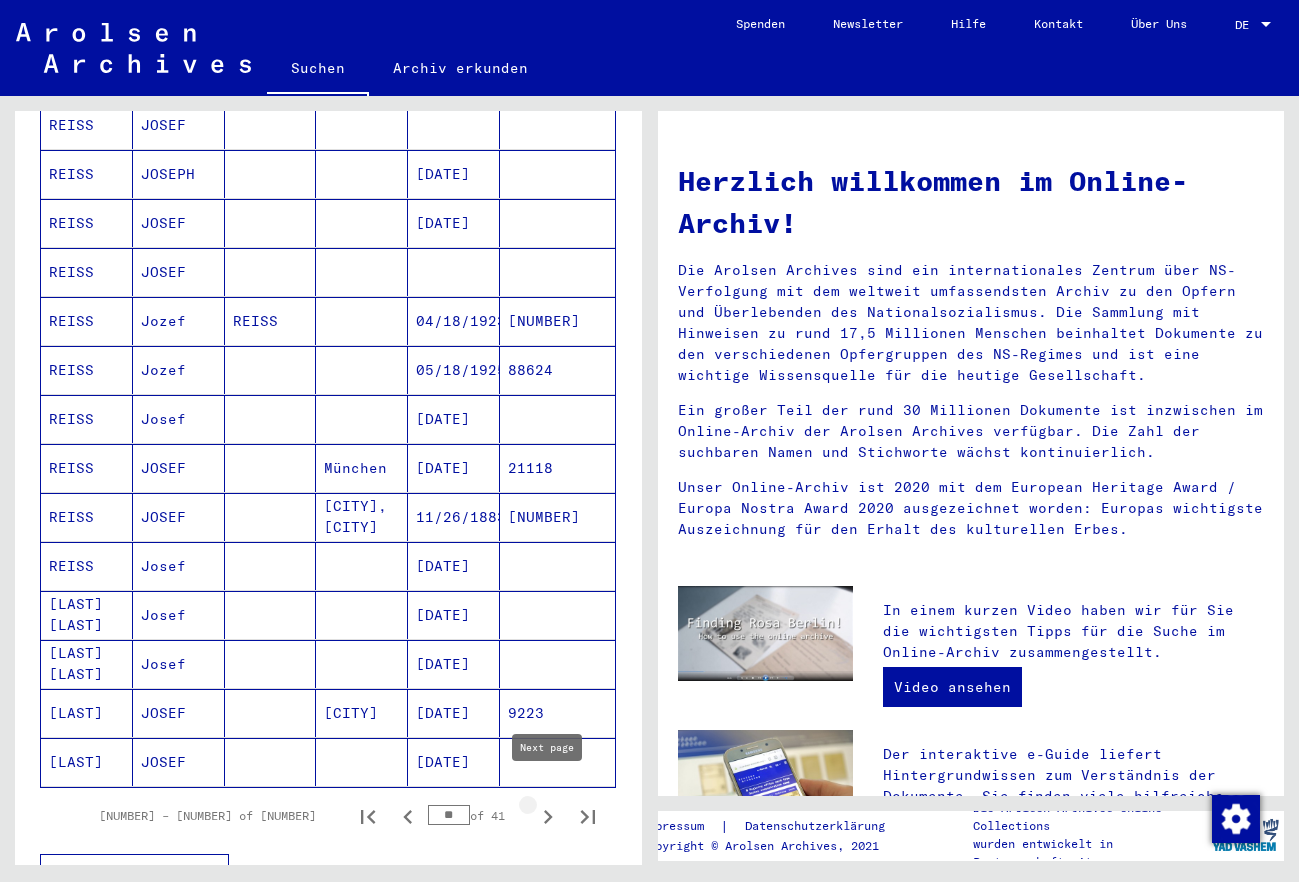 click 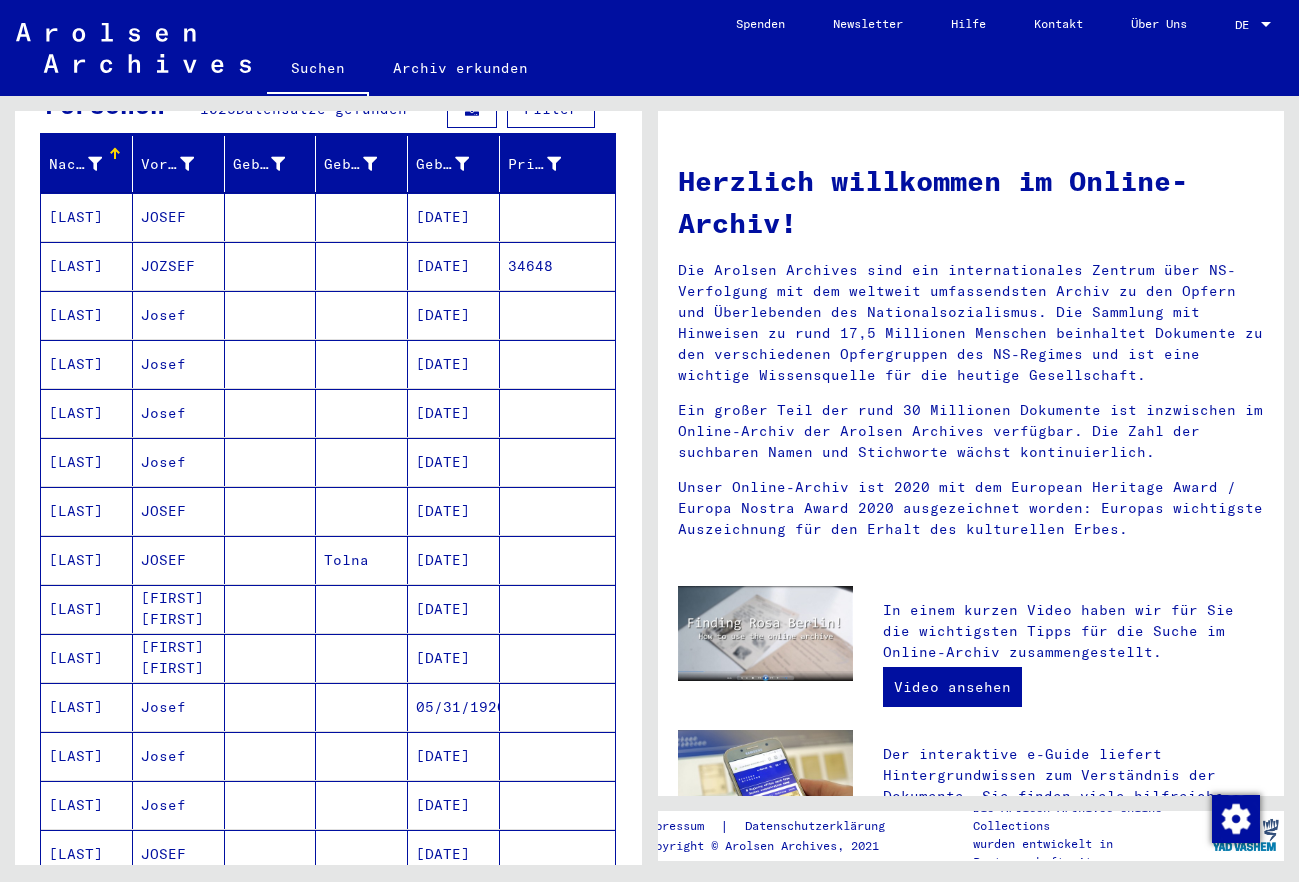 scroll, scrollTop: 216, scrollLeft: 0, axis: vertical 